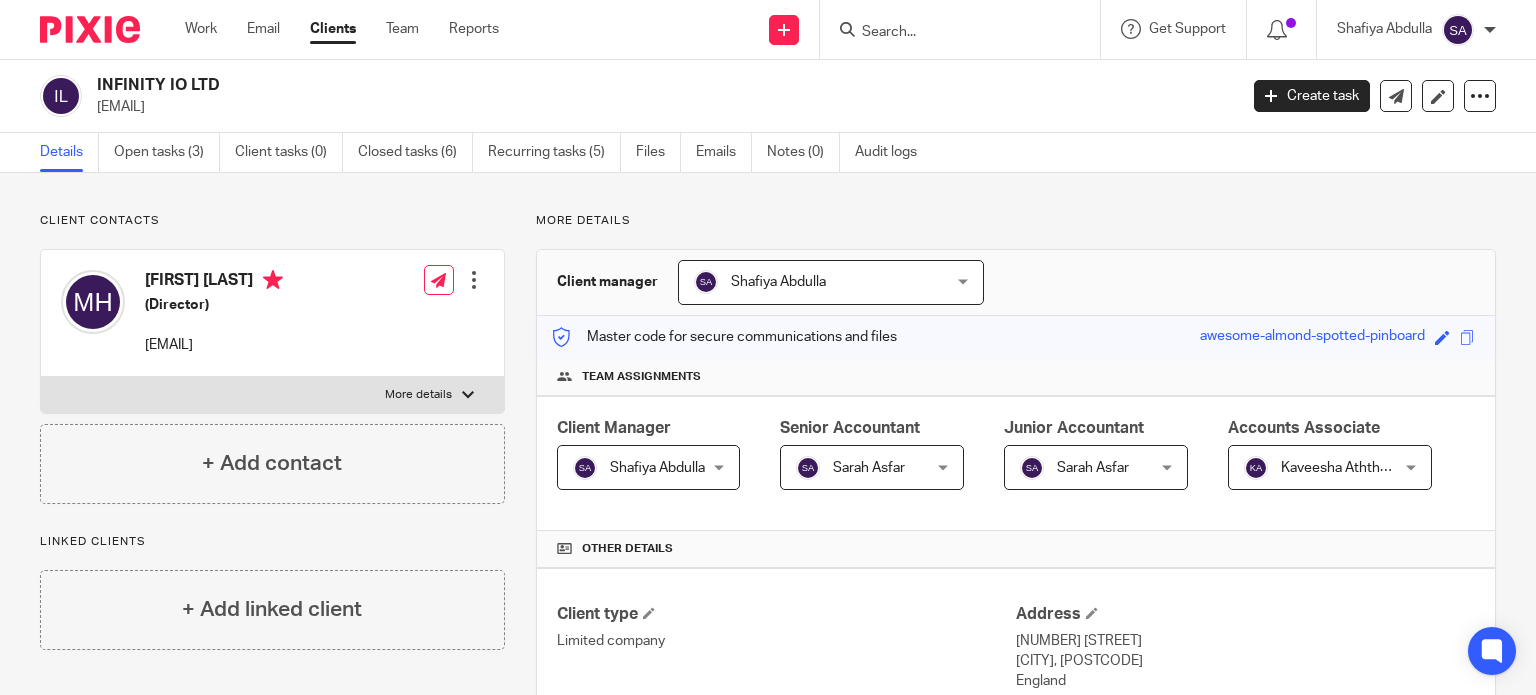 scroll, scrollTop: 0, scrollLeft: 0, axis: both 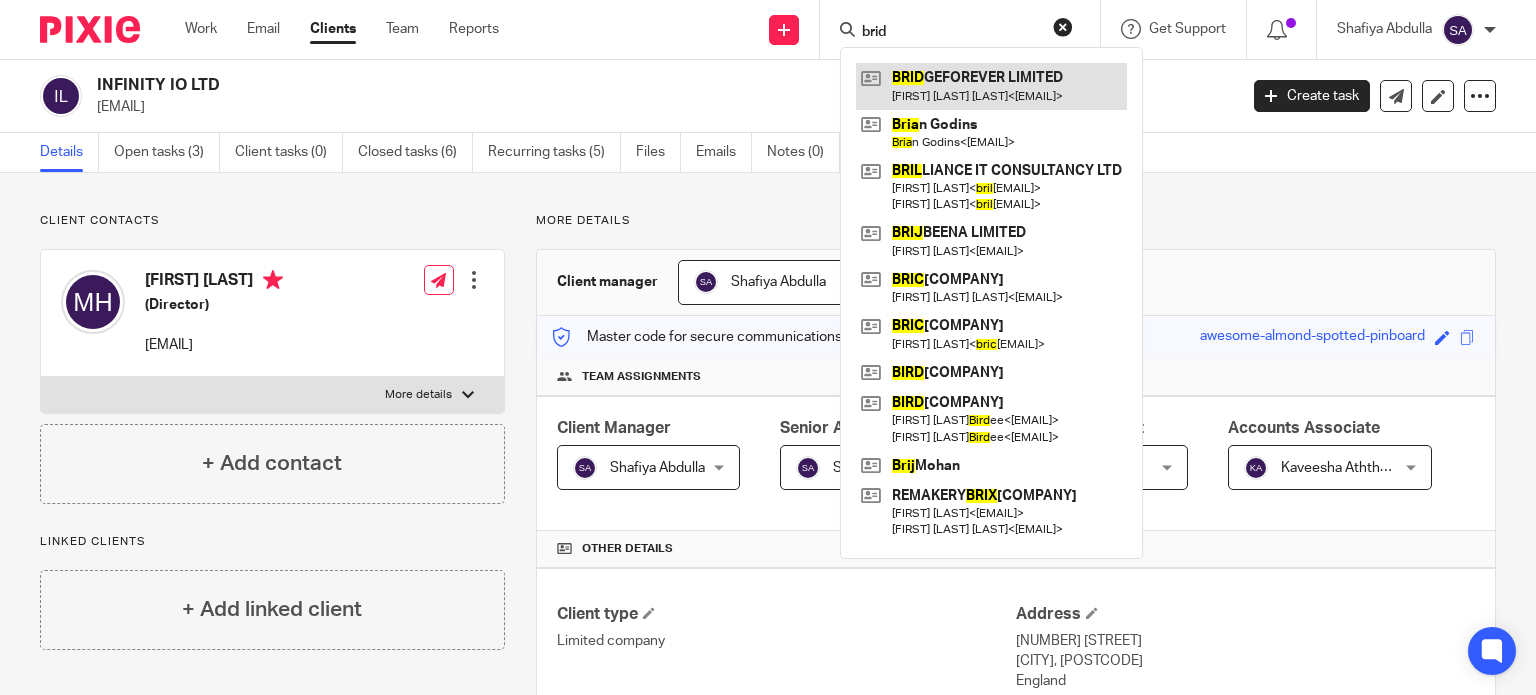 type on "brid" 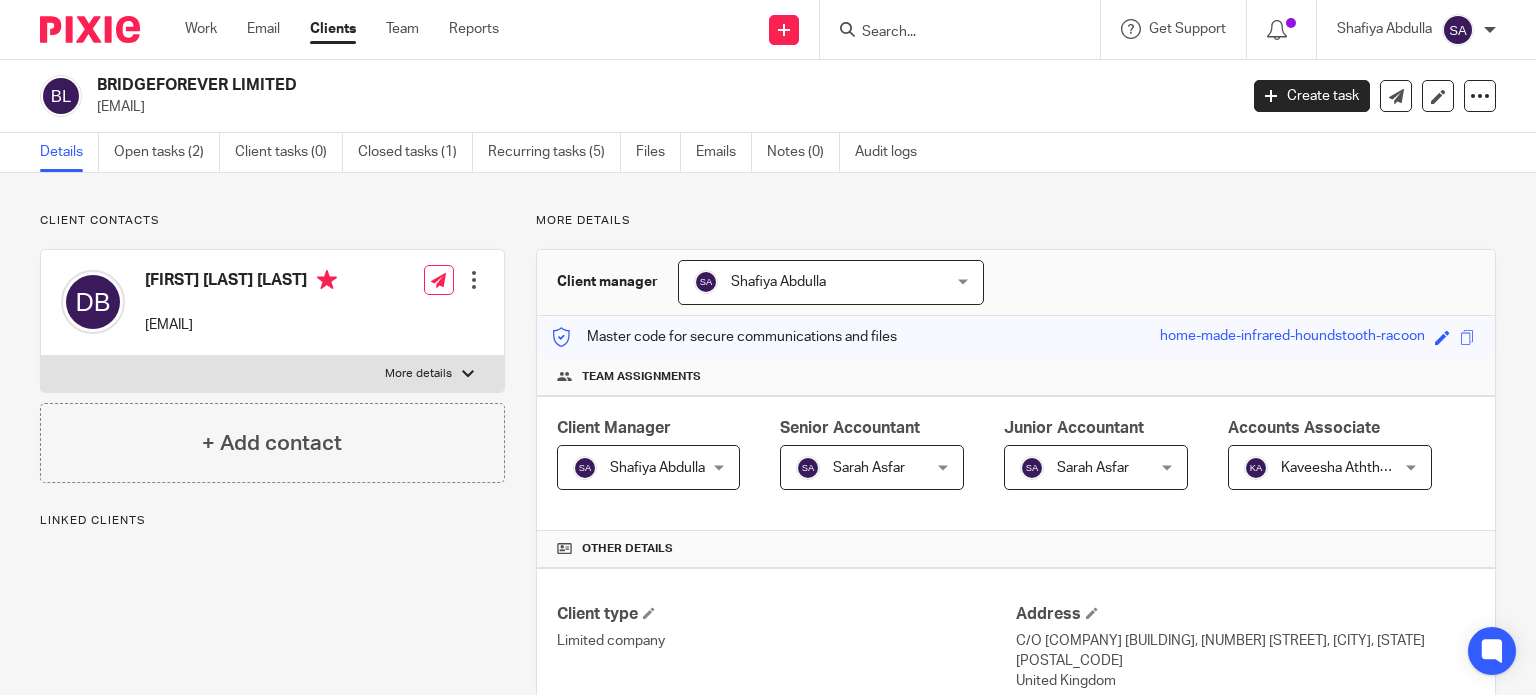 scroll, scrollTop: 0, scrollLeft: 0, axis: both 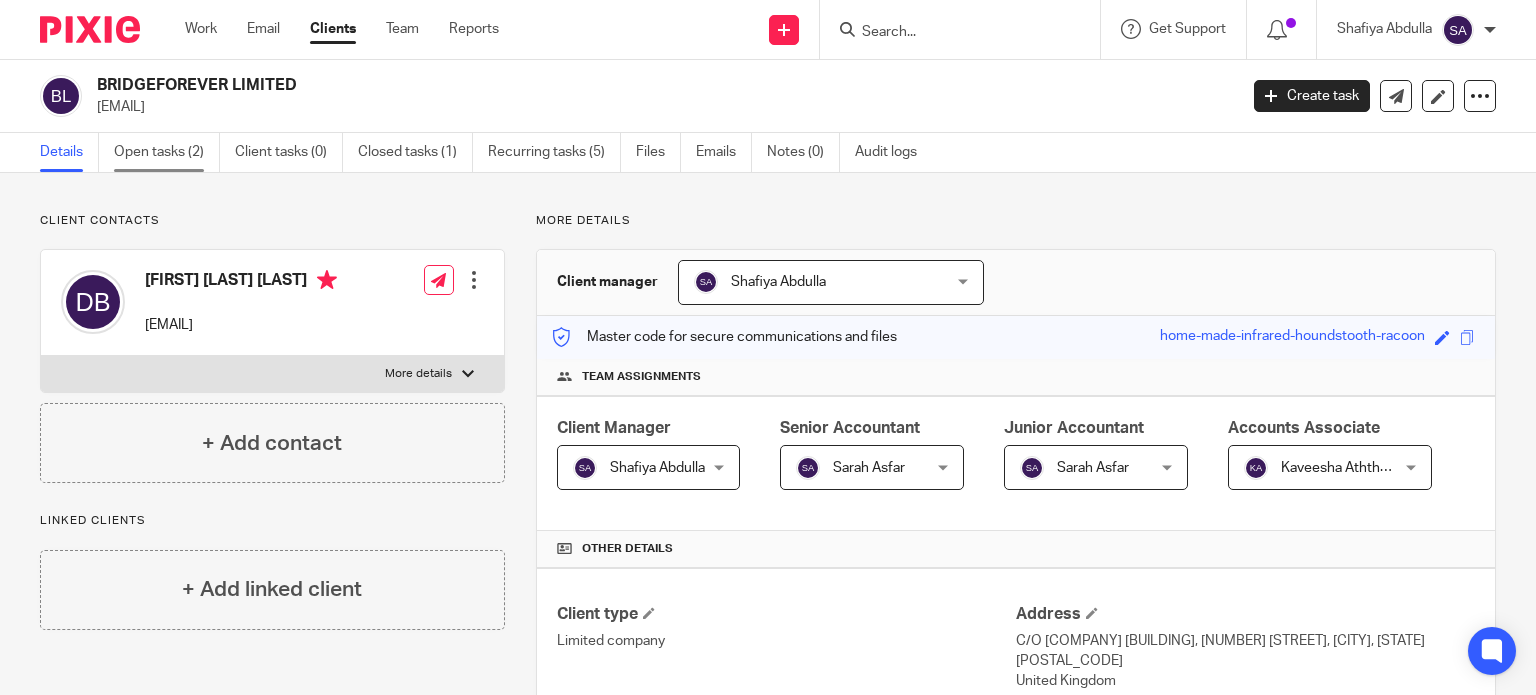 click on "Open tasks (2)" at bounding box center (167, 152) 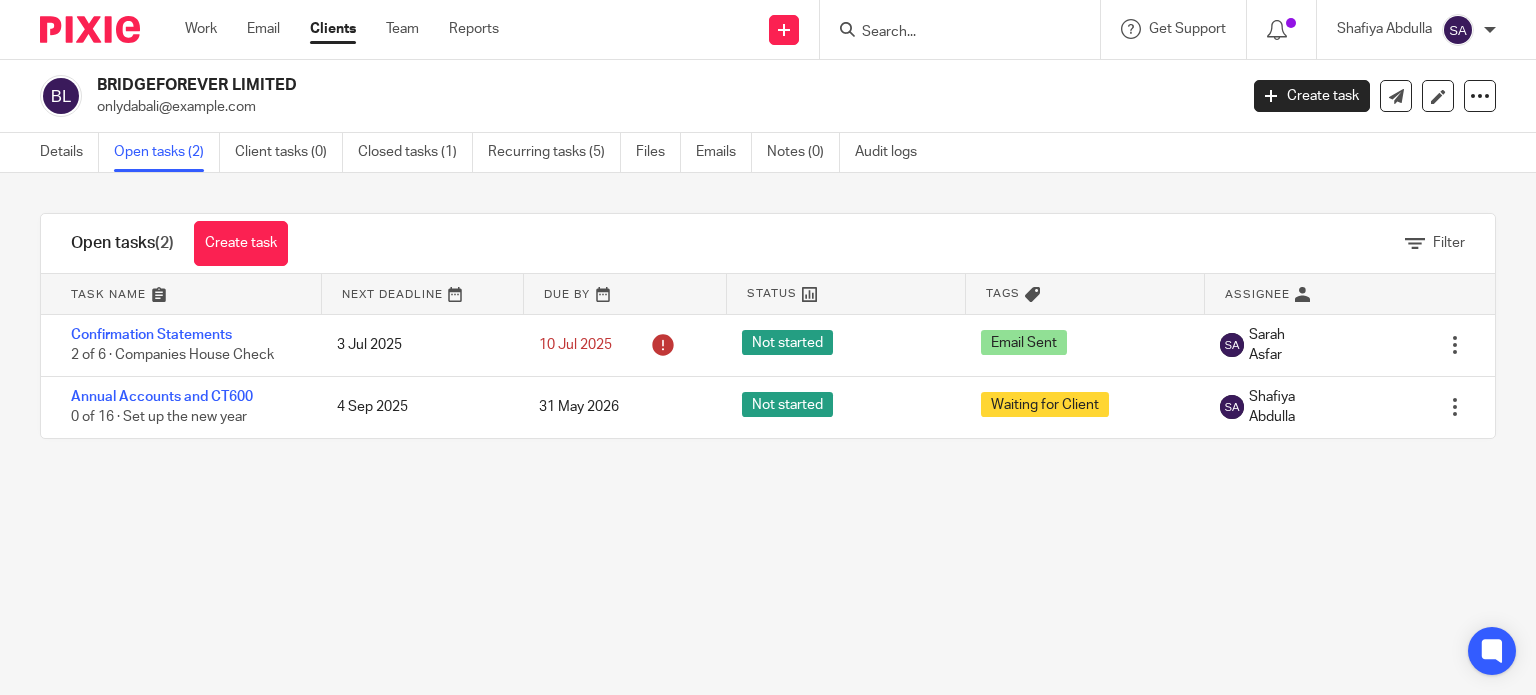 scroll, scrollTop: 0, scrollLeft: 0, axis: both 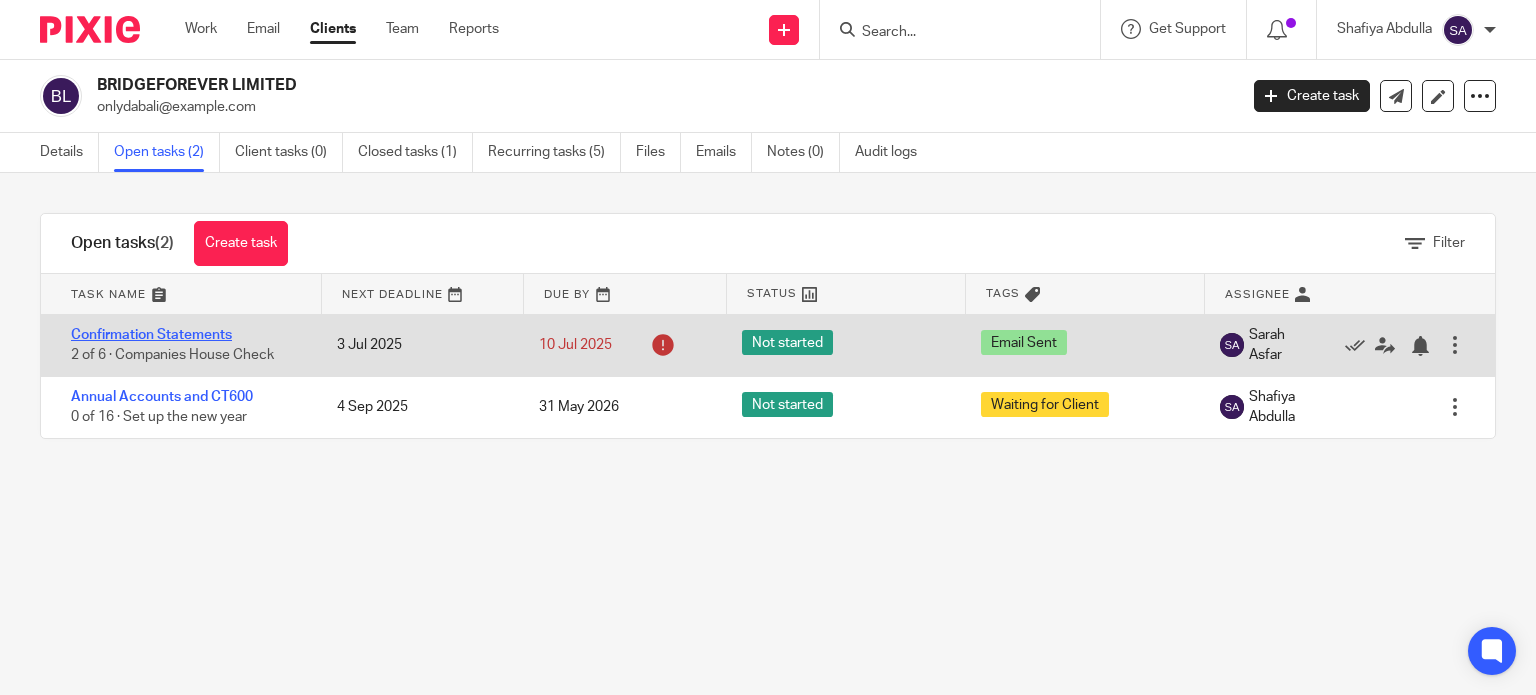 click on "Confirmation Statements" at bounding box center [151, 335] 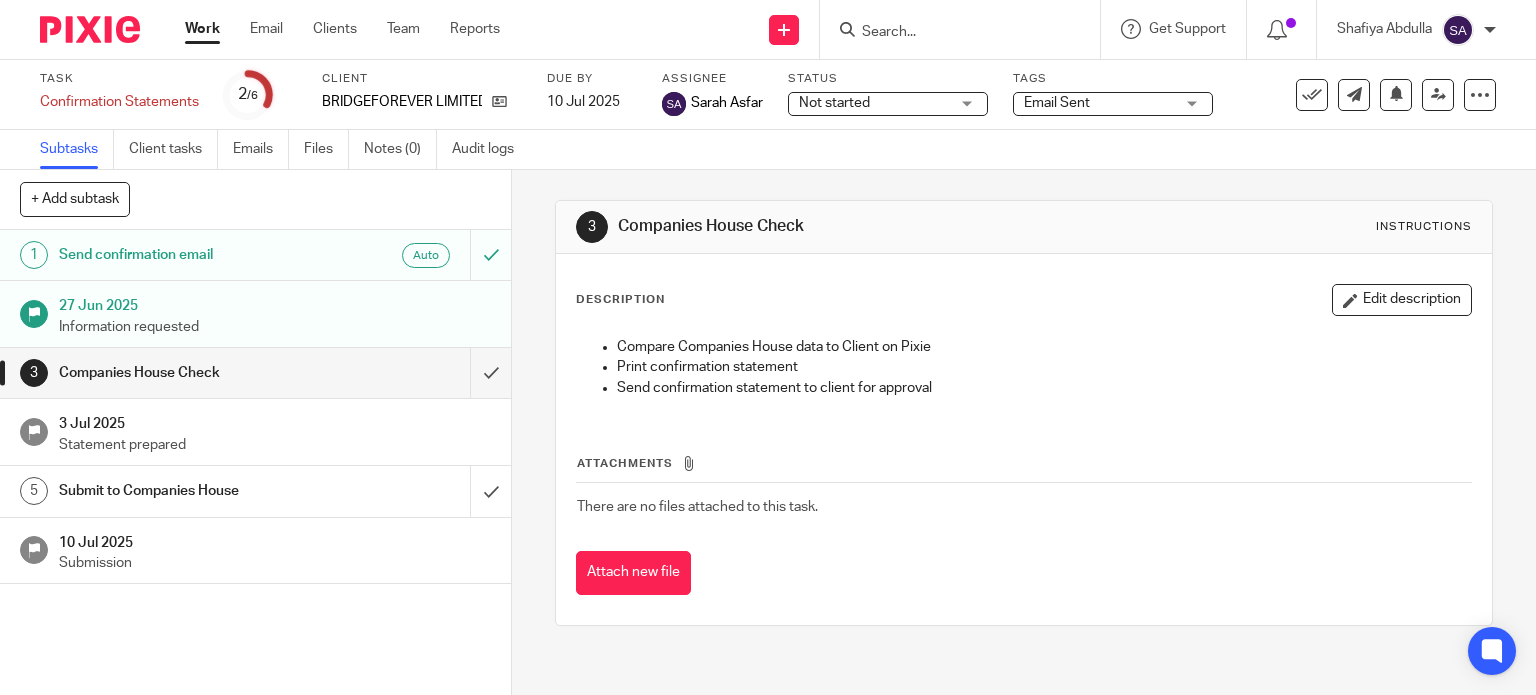 scroll, scrollTop: 0, scrollLeft: 0, axis: both 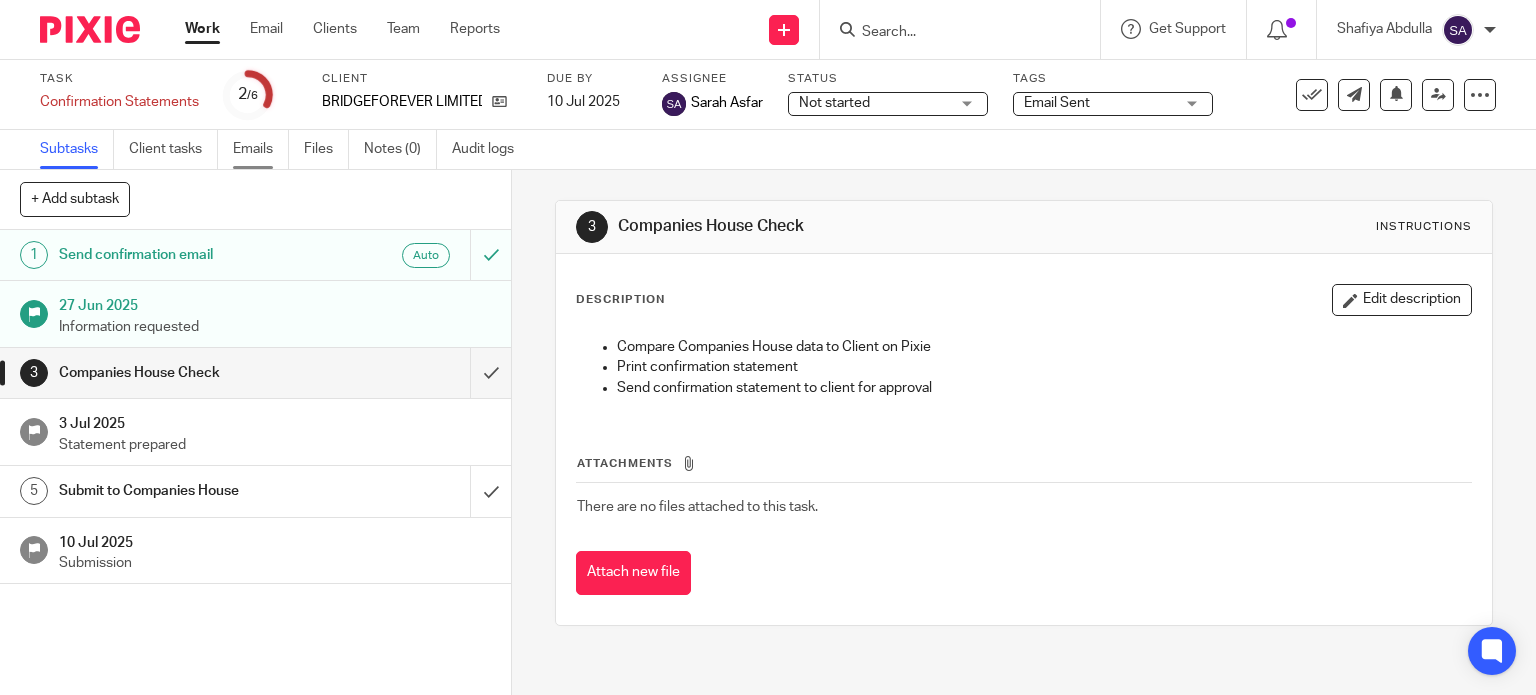 click on "Emails" at bounding box center (261, 149) 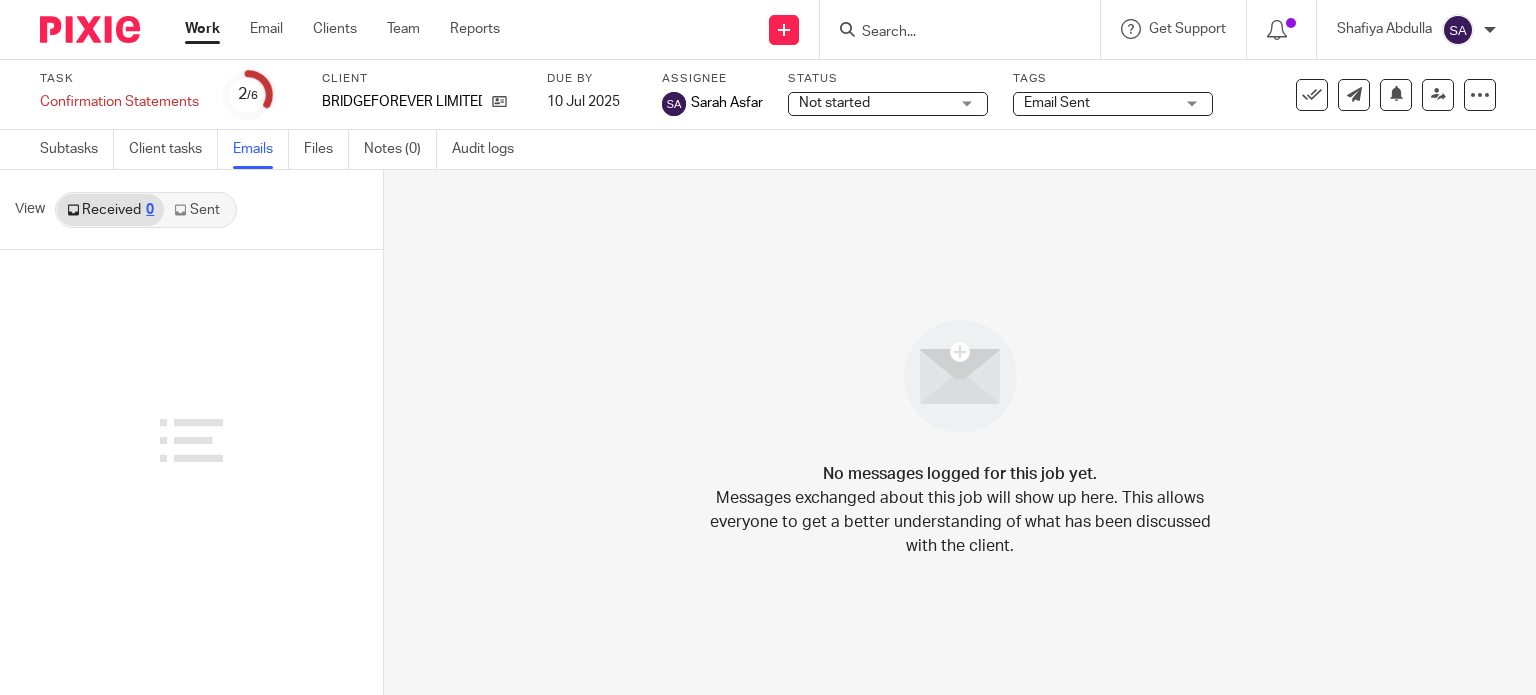 scroll, scrollTop: 0, scrollLeft: 0, axis: both 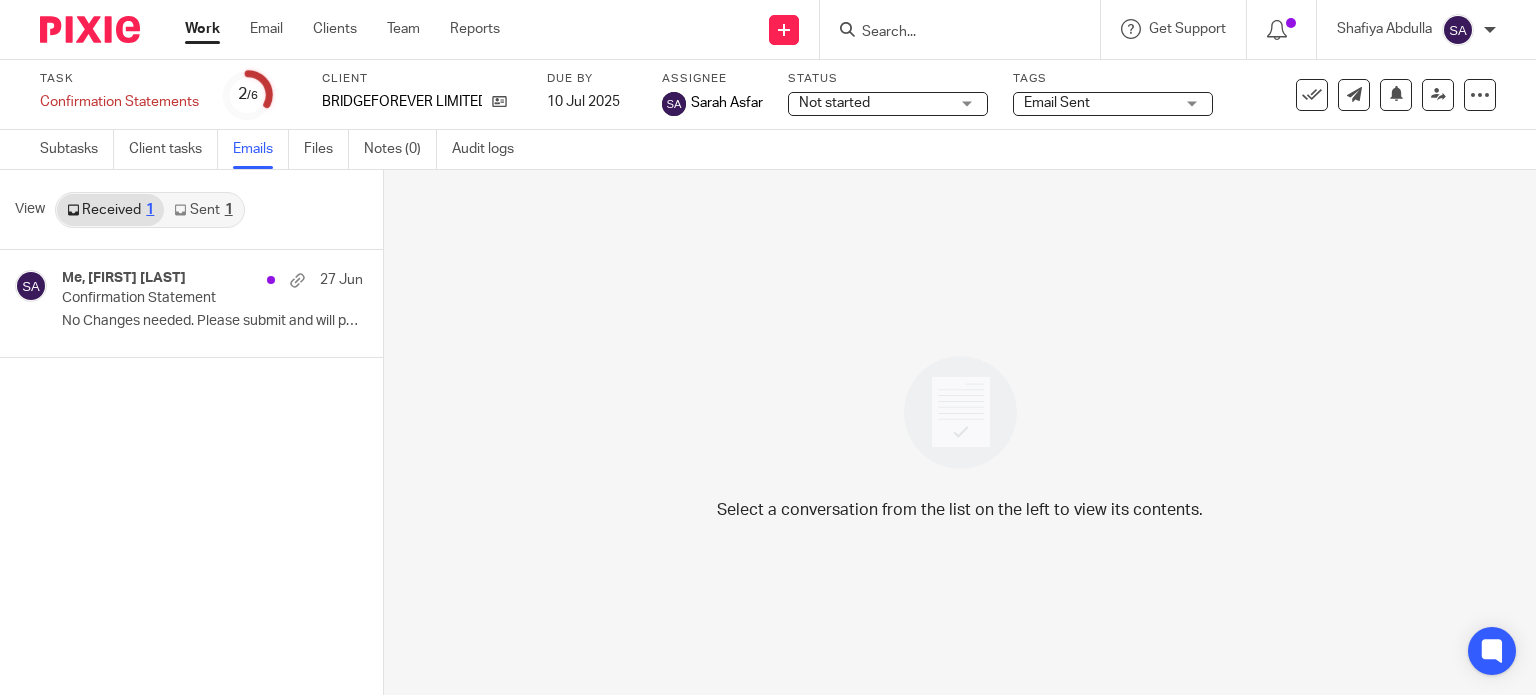 click at bounding box center (950, 33) 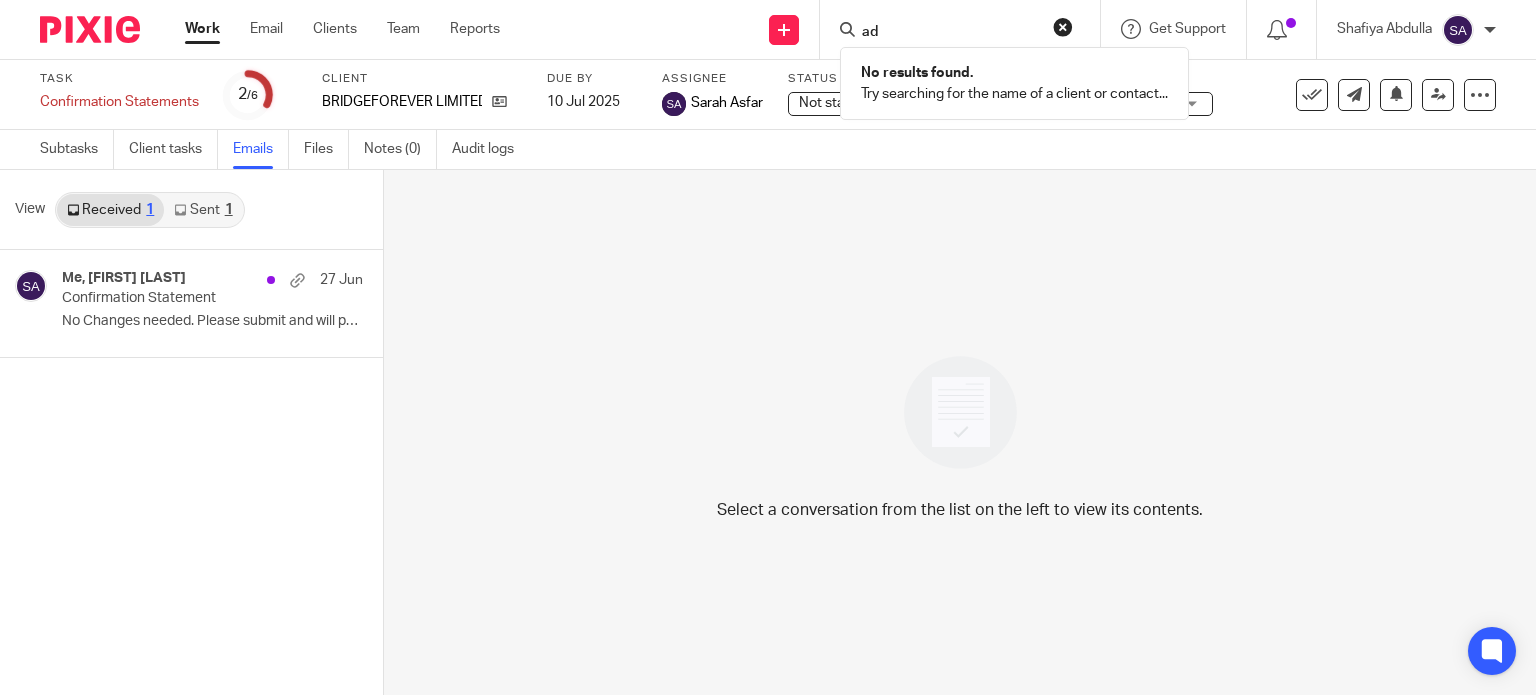 type on "ad" 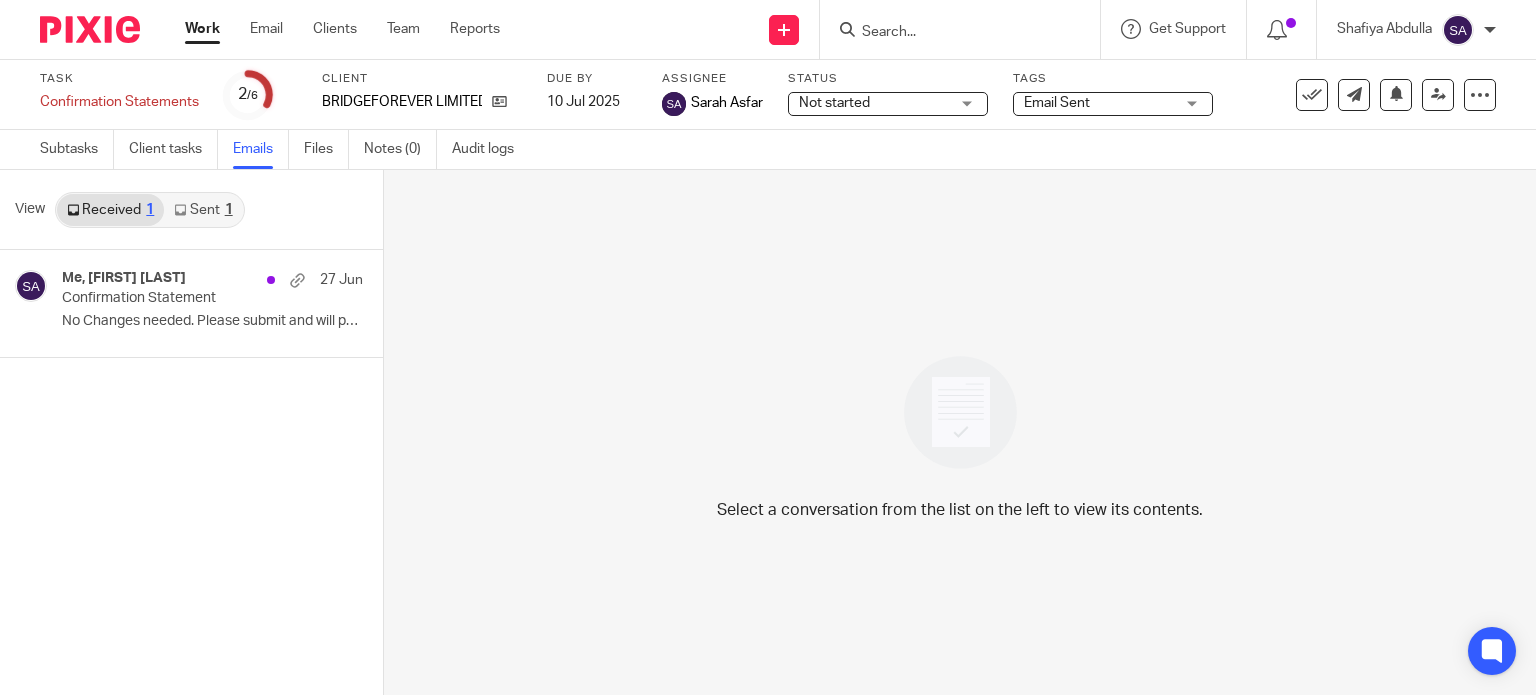 click at bounding box center (950, 33) 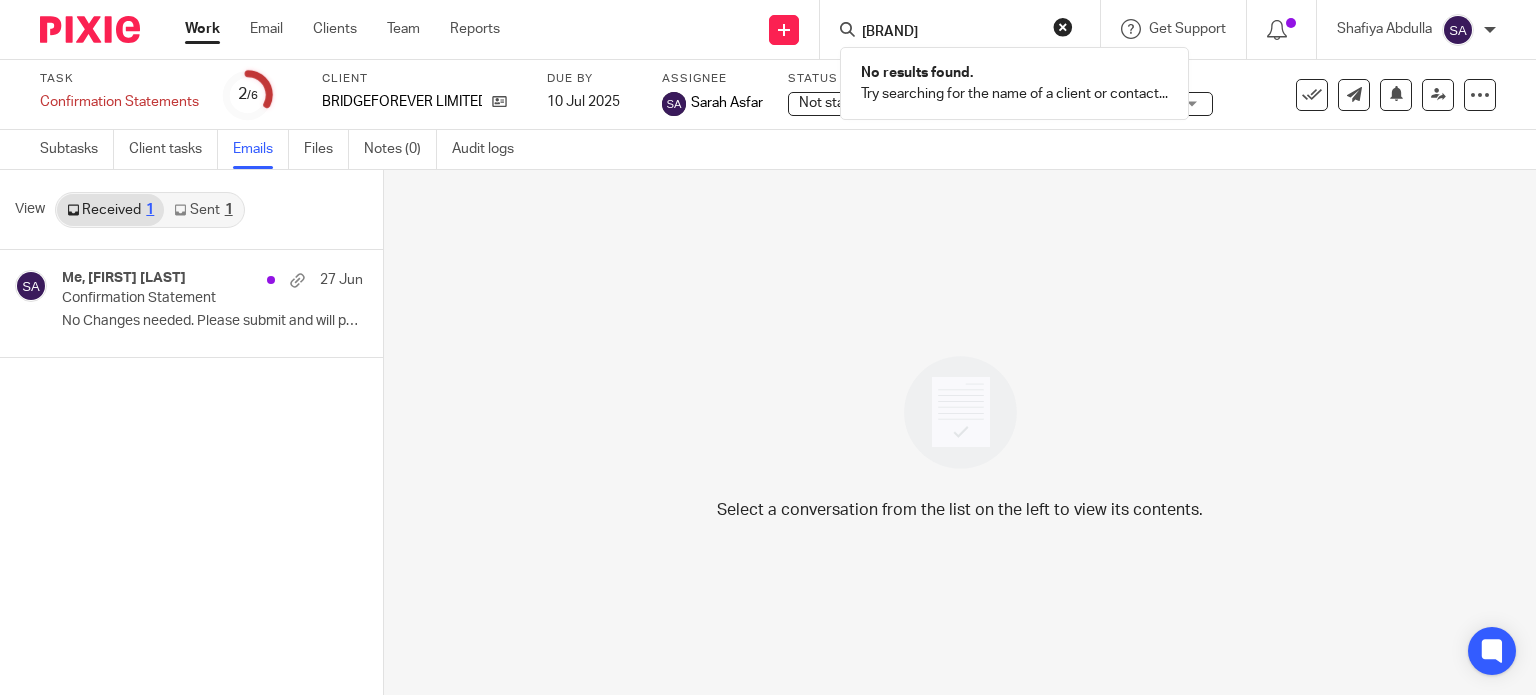type on "[BRAND]" 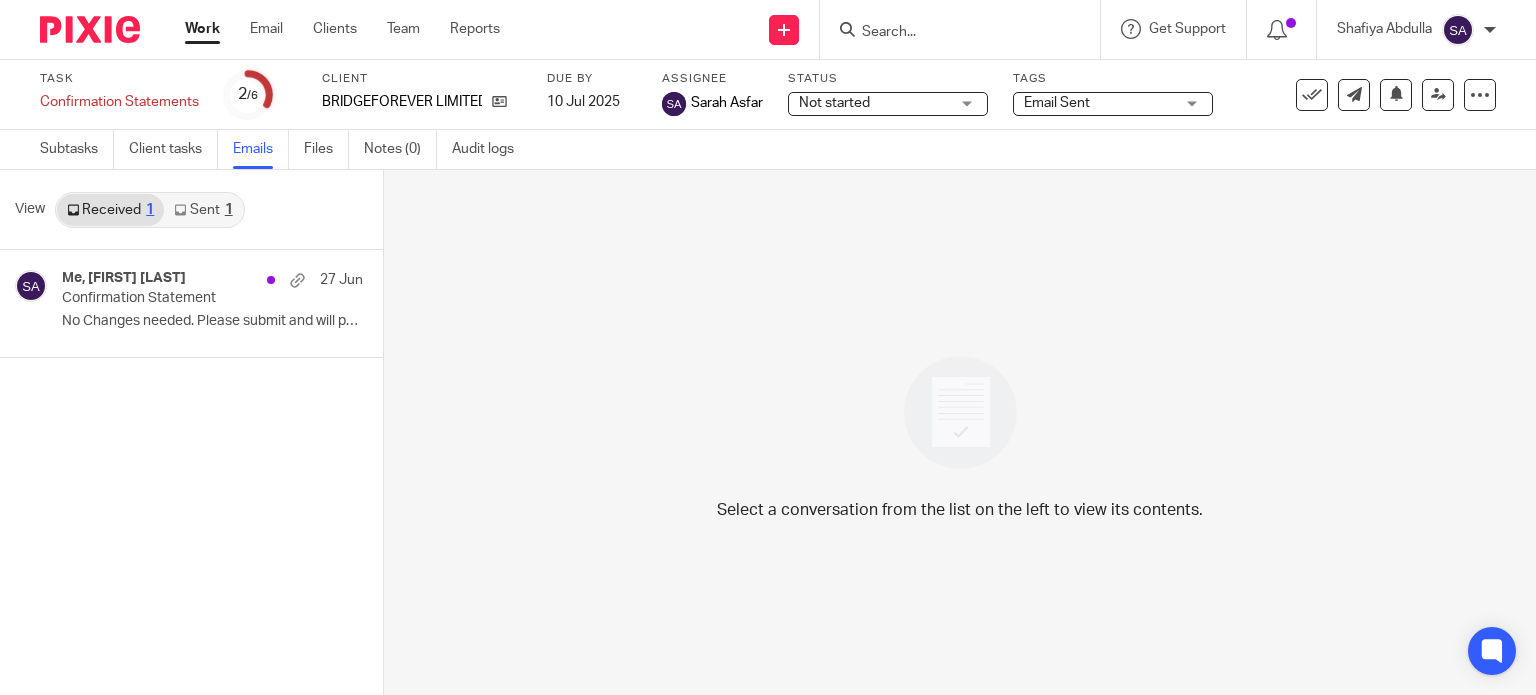 click at bounding box center (960, 29) 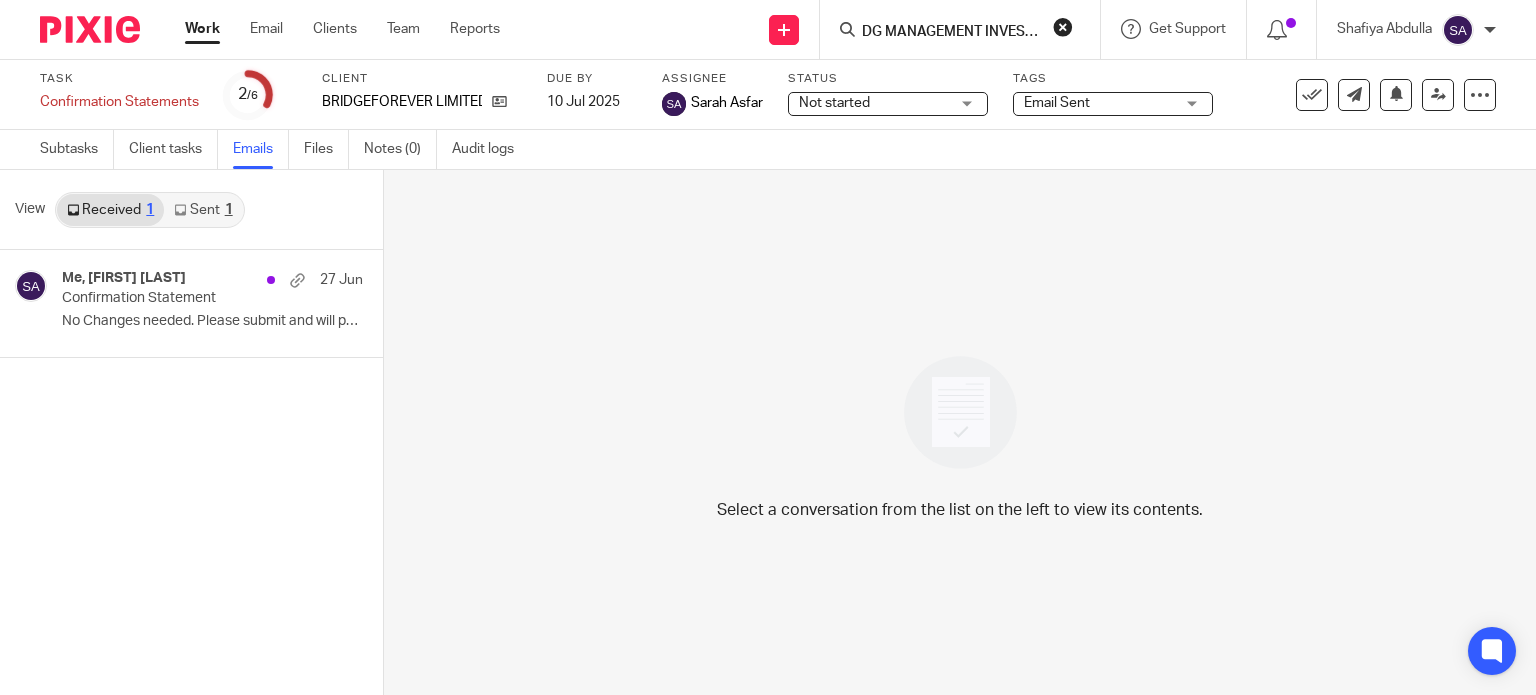 scroll, scrollTop: 0, scrollLeft: 100, axis: horizontal 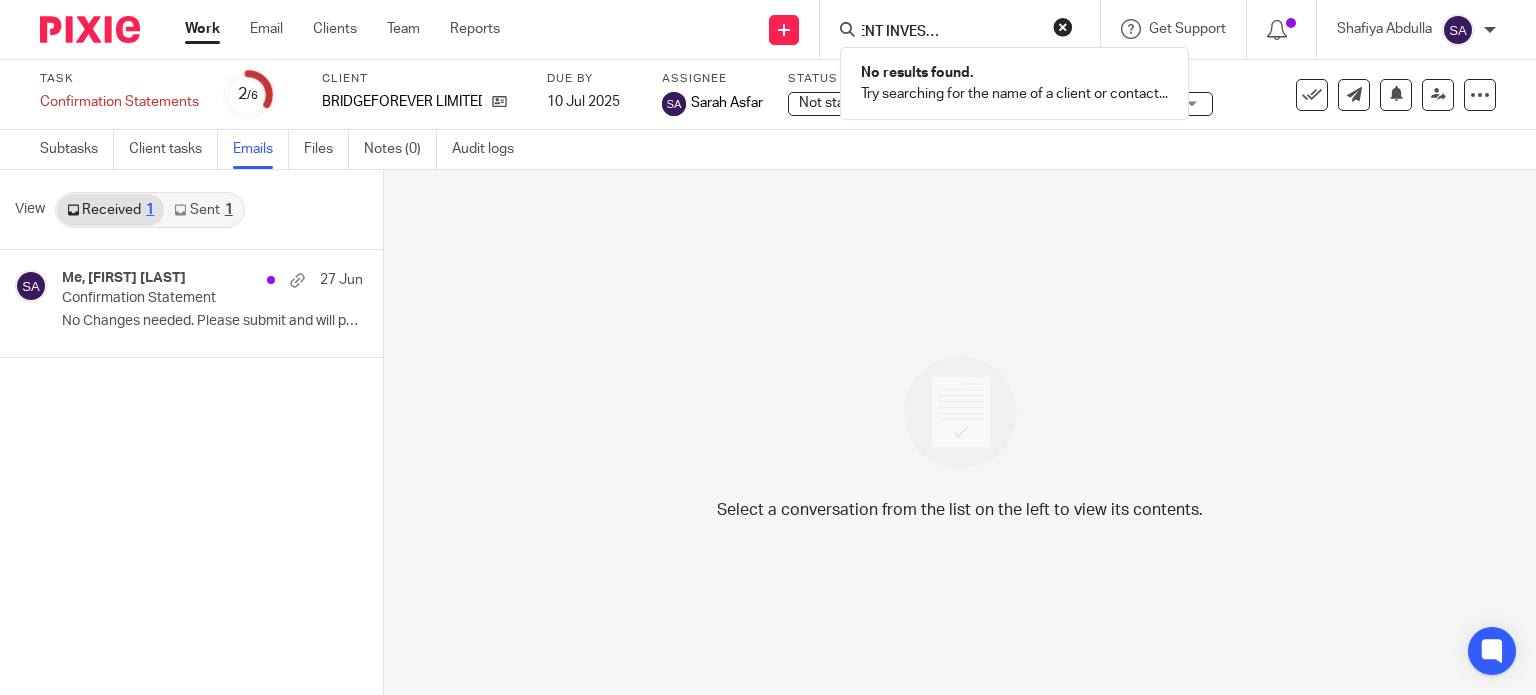click on "DG MANAGEMENT INVESTMENTS LIMITED
No results found.
Try searching for the name of a client or contact..." at bounding box center [1033, 29] 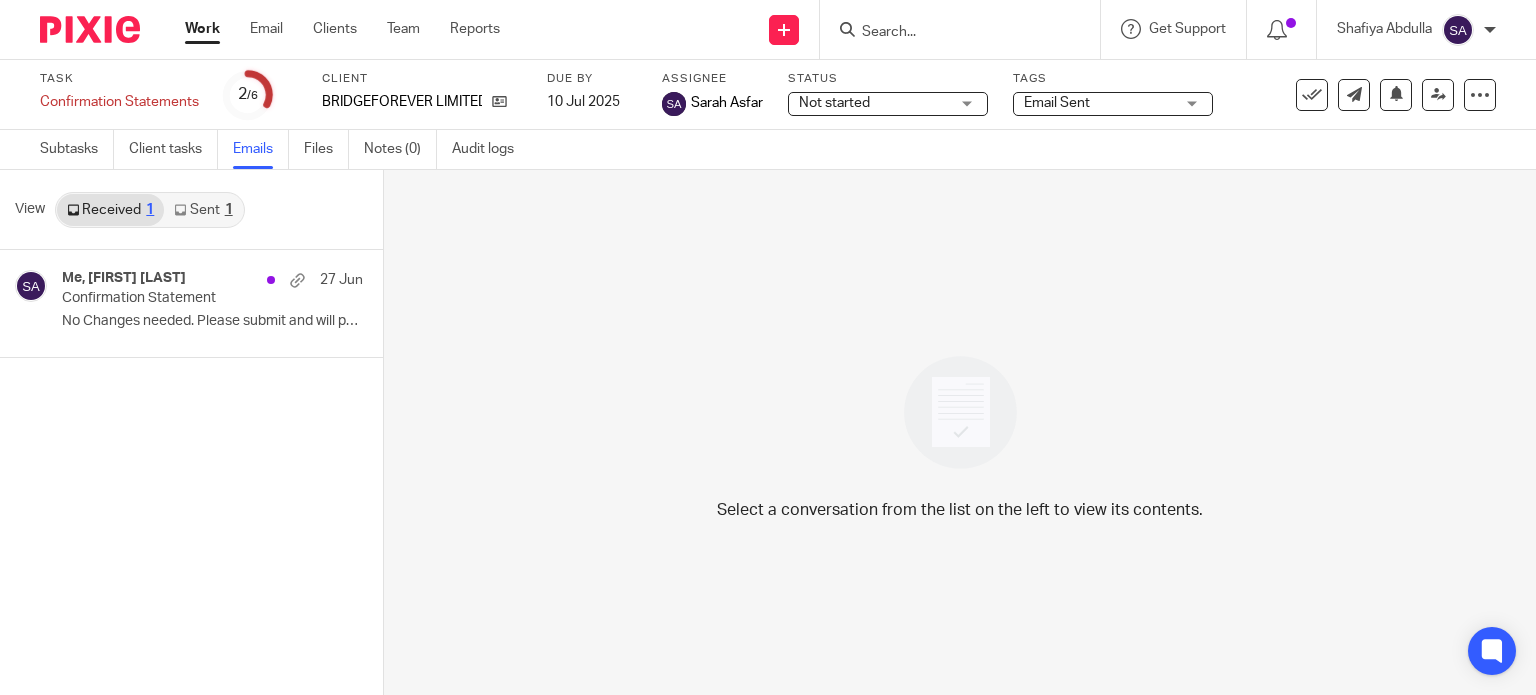 scroll, scrollTop: 0, scrollLeft: 0, axis: both 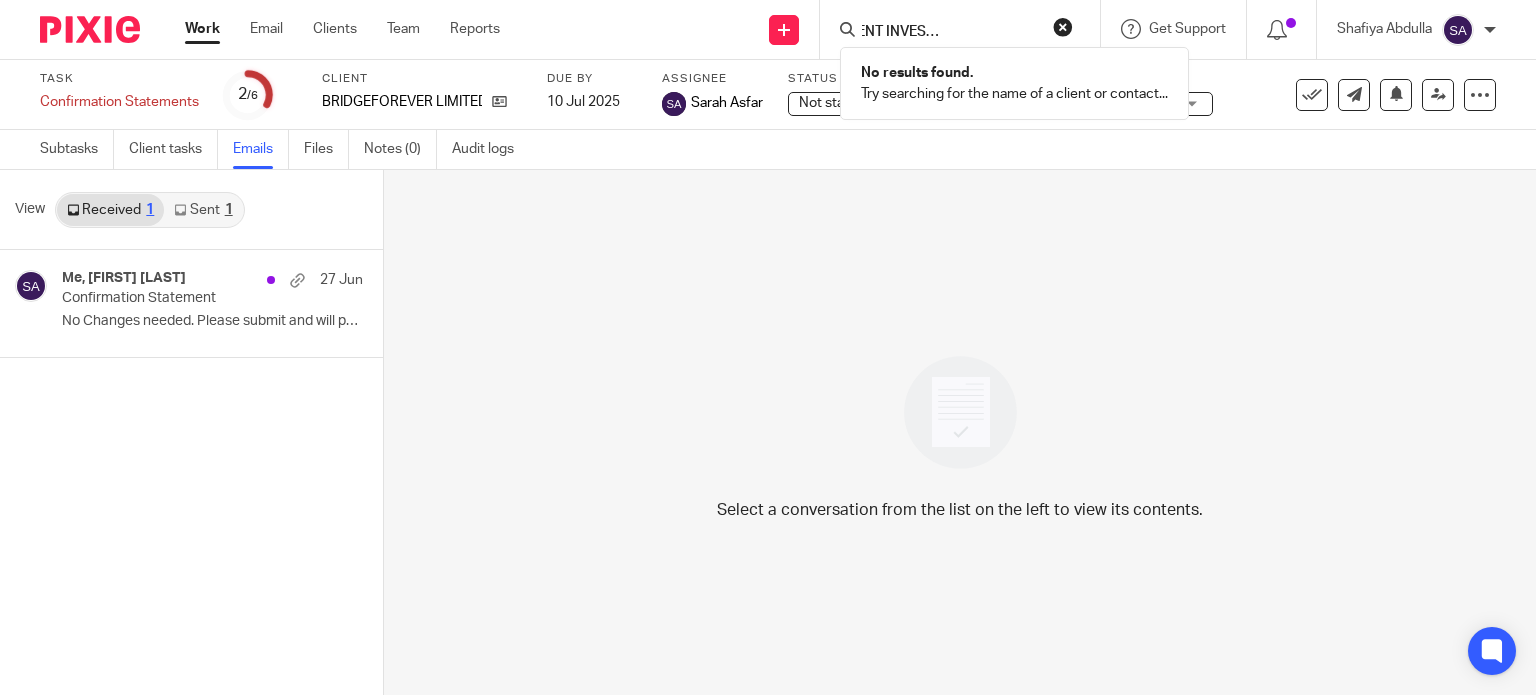 drag, startPoint x: 937, startPoint y: 29, endPoint x: 1087, endPoint y: 19, distance: 150.33296 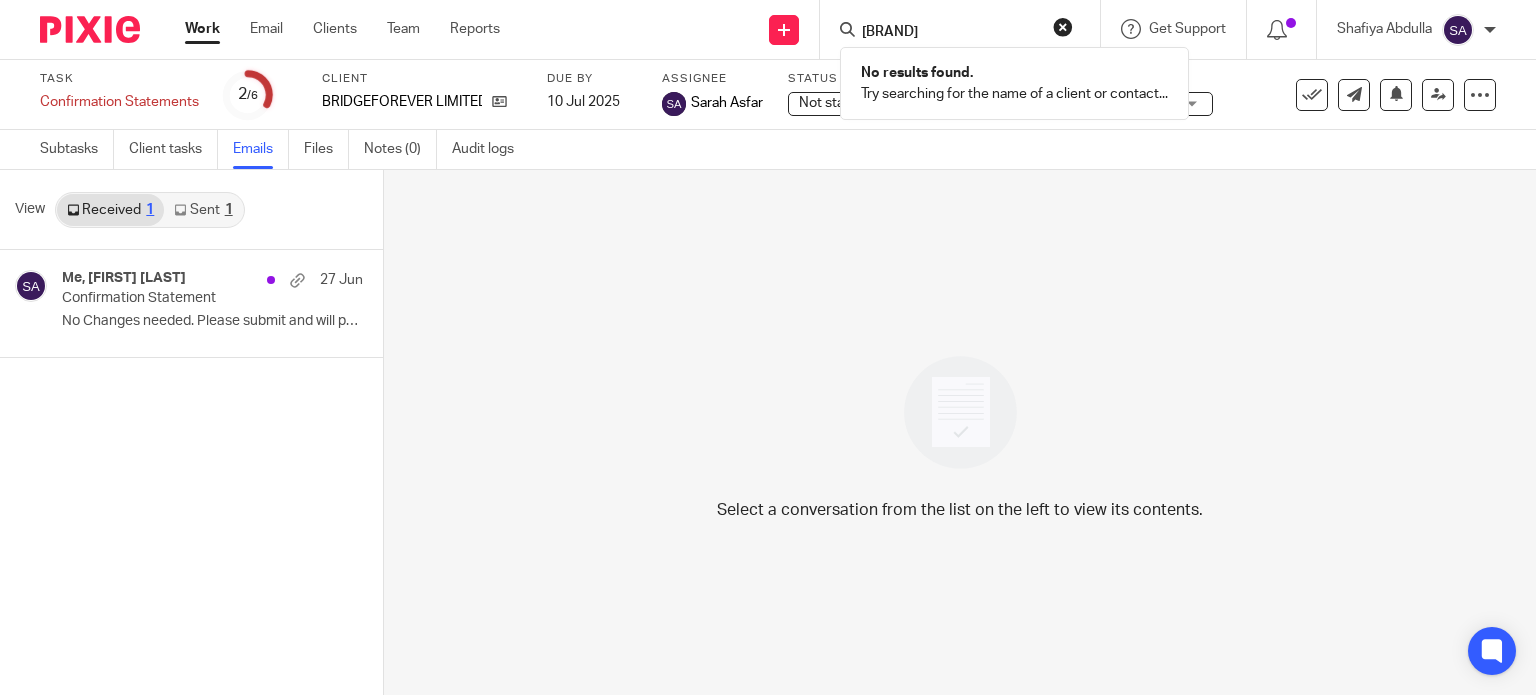 scroll, scrollTop: 0, scrollLeft: 8, axis: horizontal 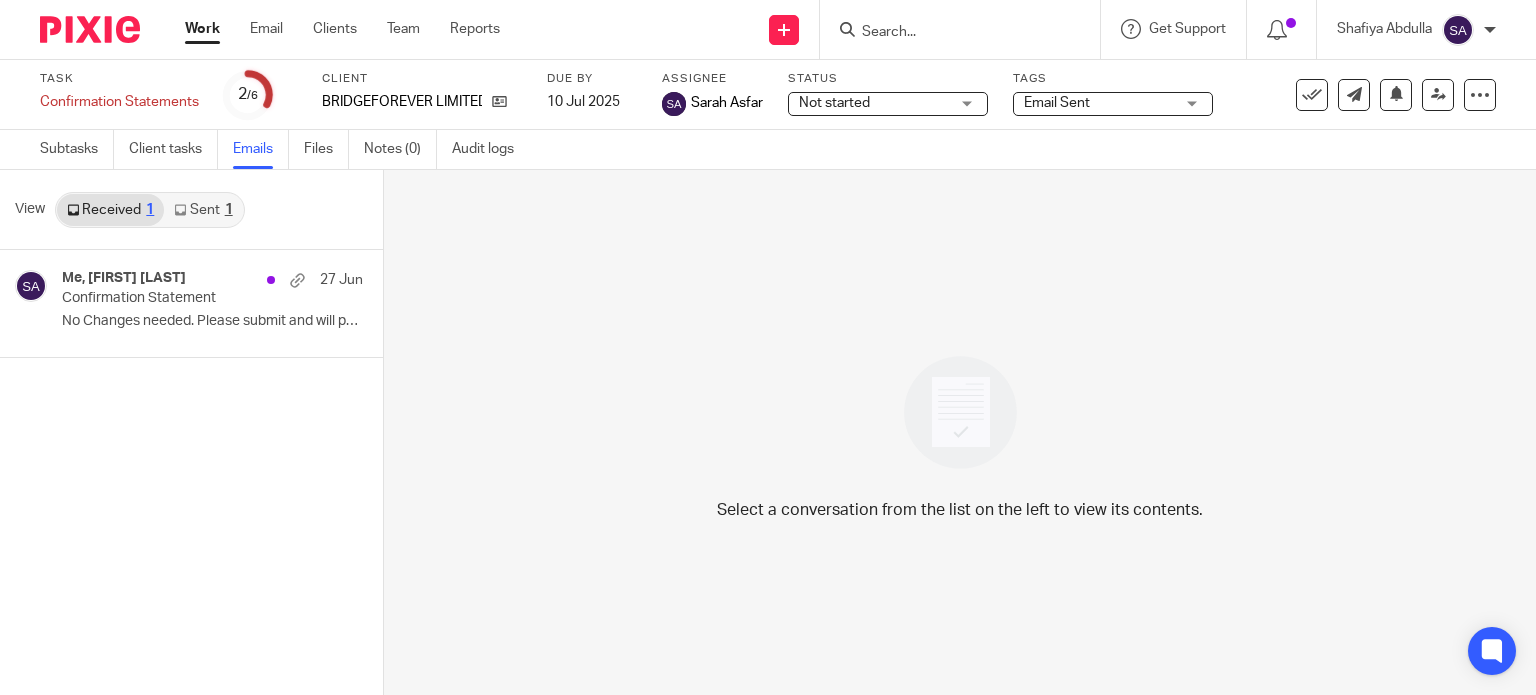 click at bounding box center [950, 33] 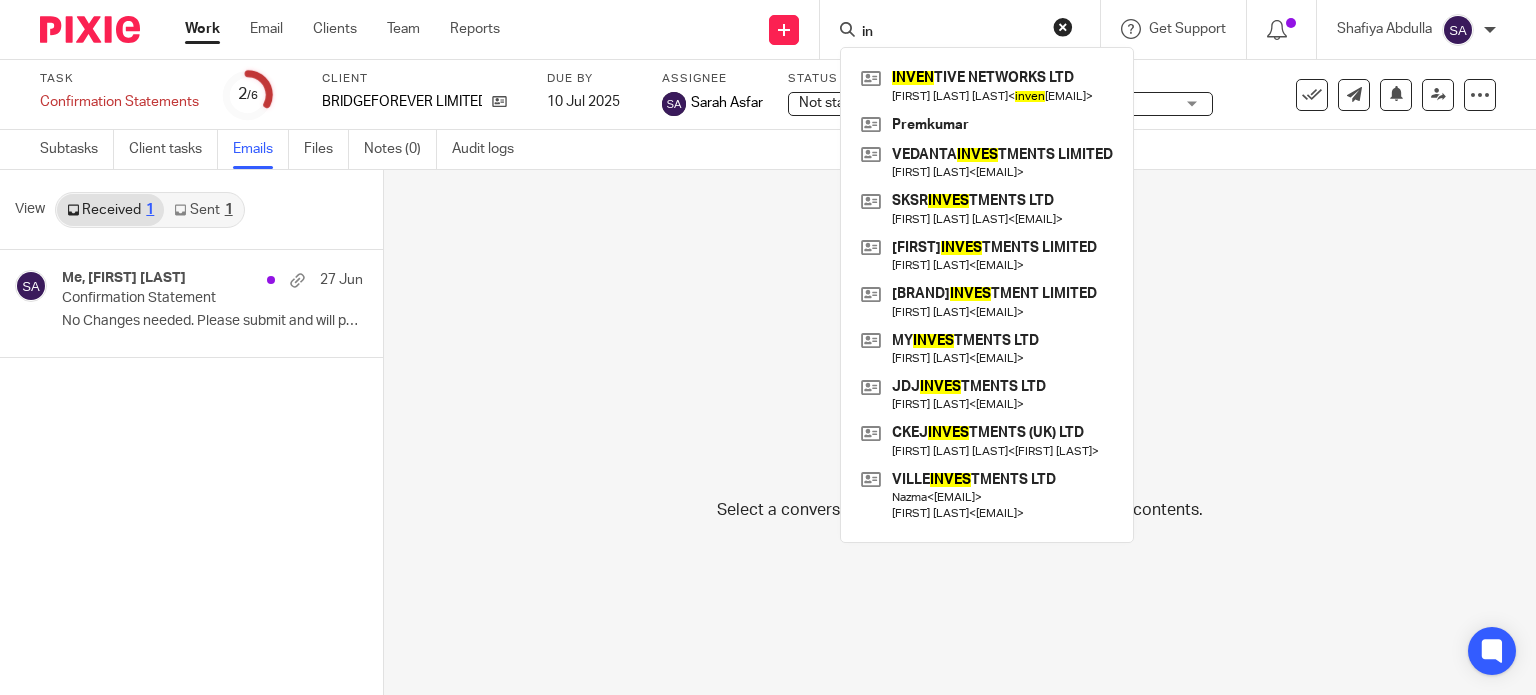 type on "i" 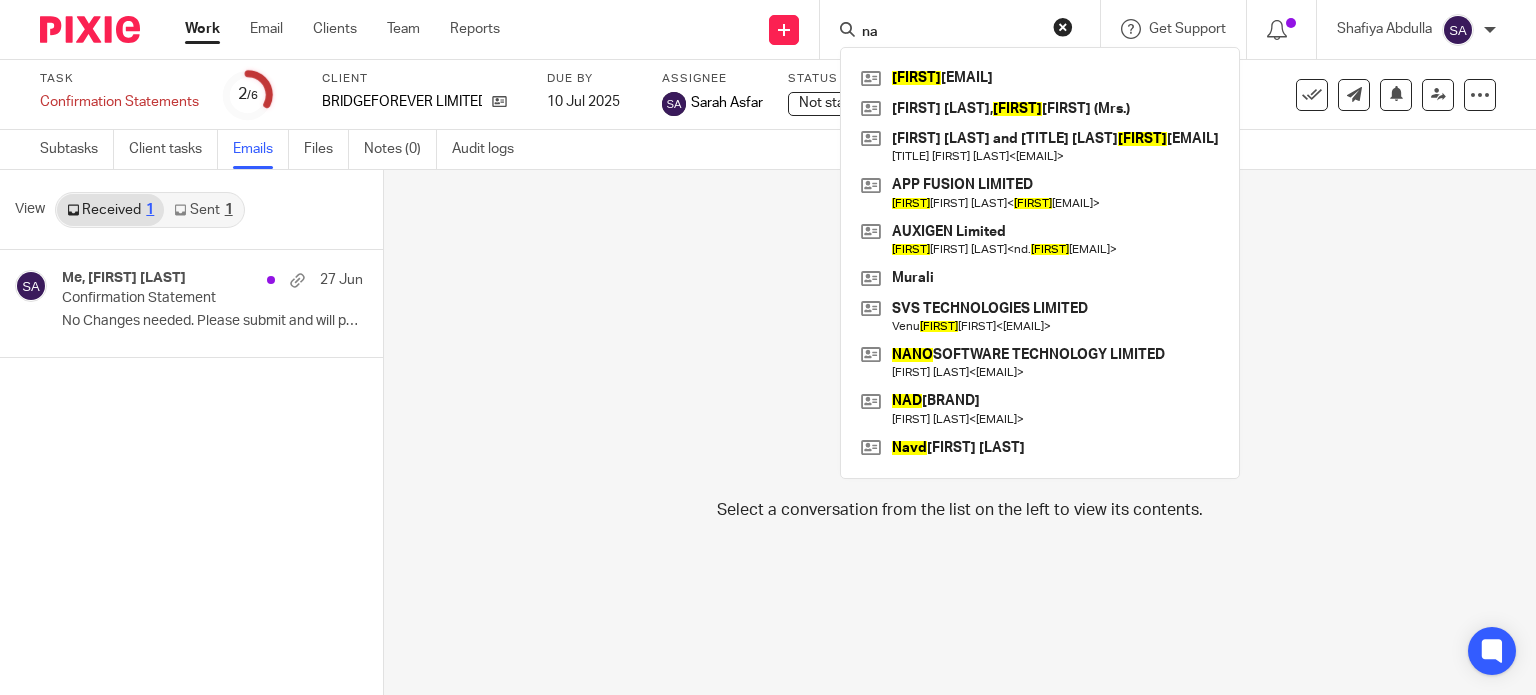 type on "n" 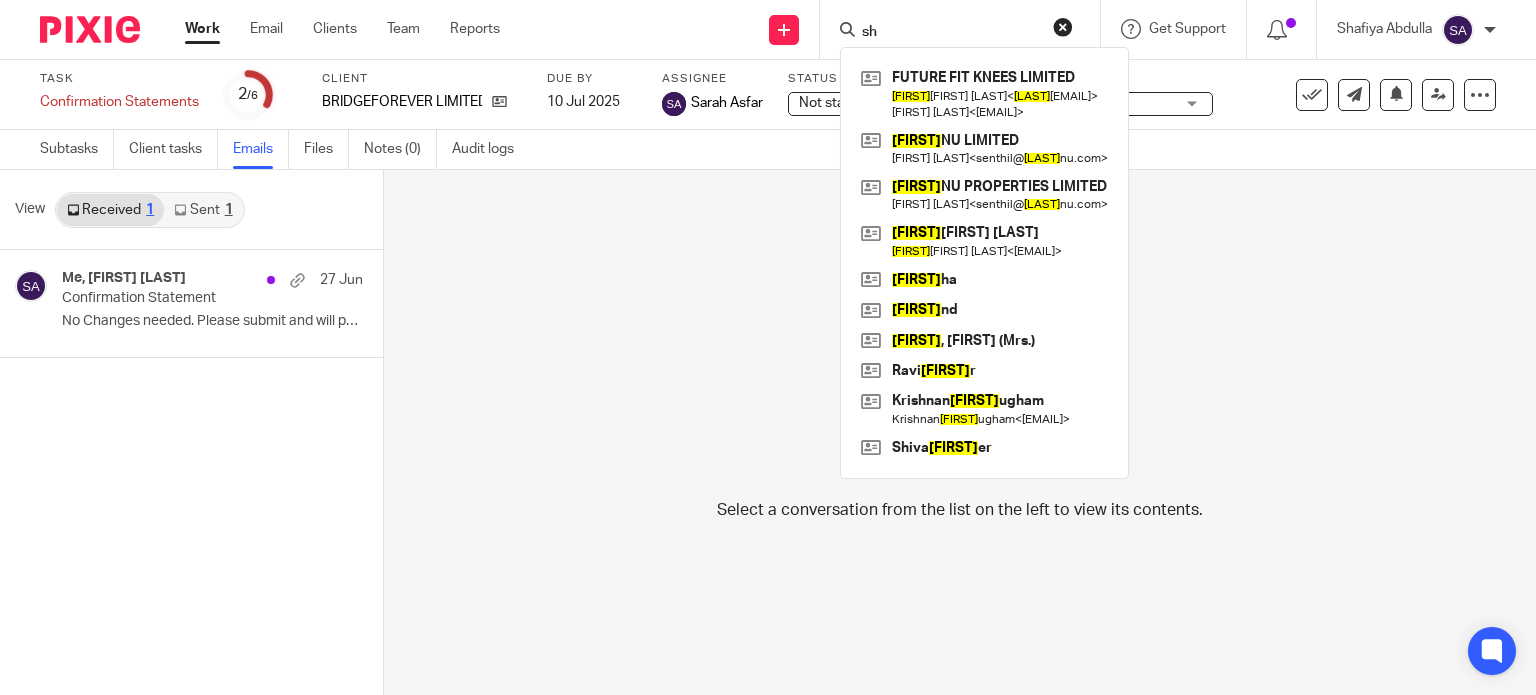 type on "s" 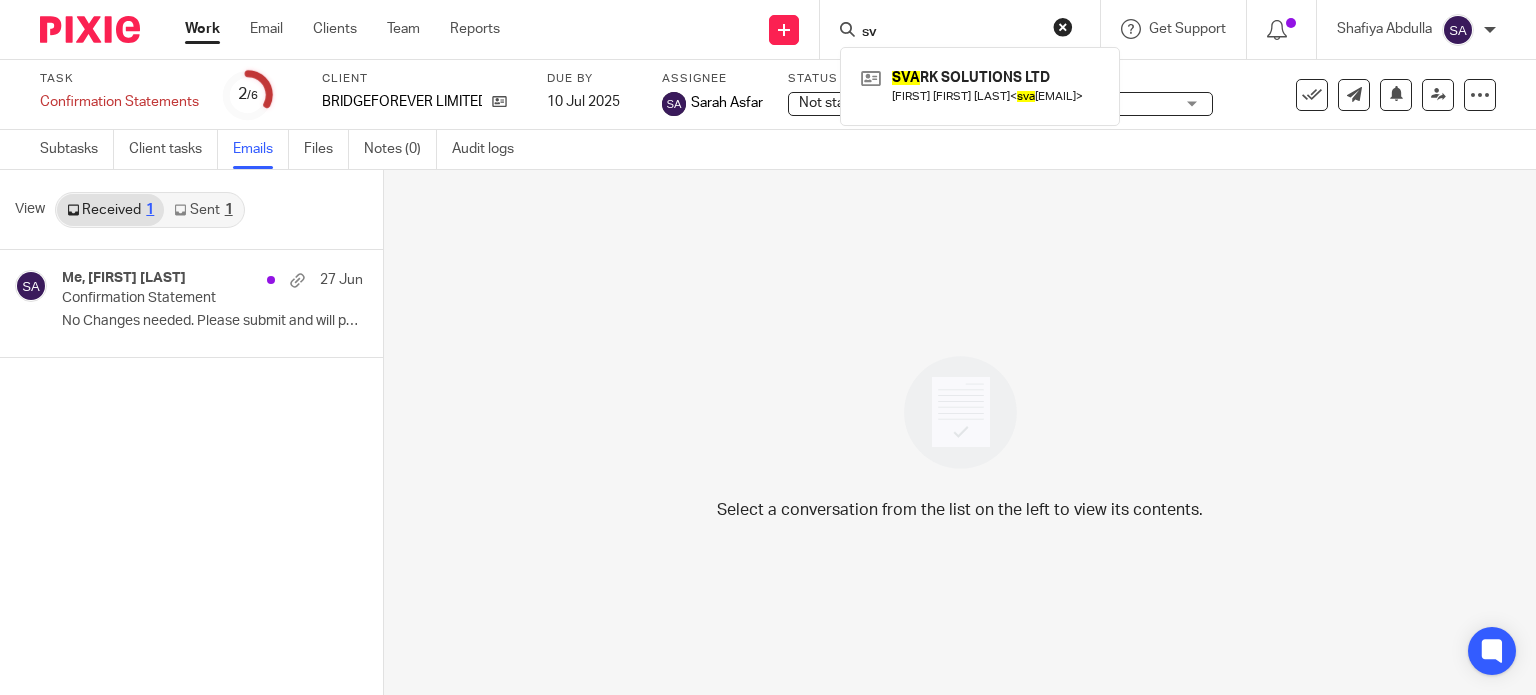 type on "s" 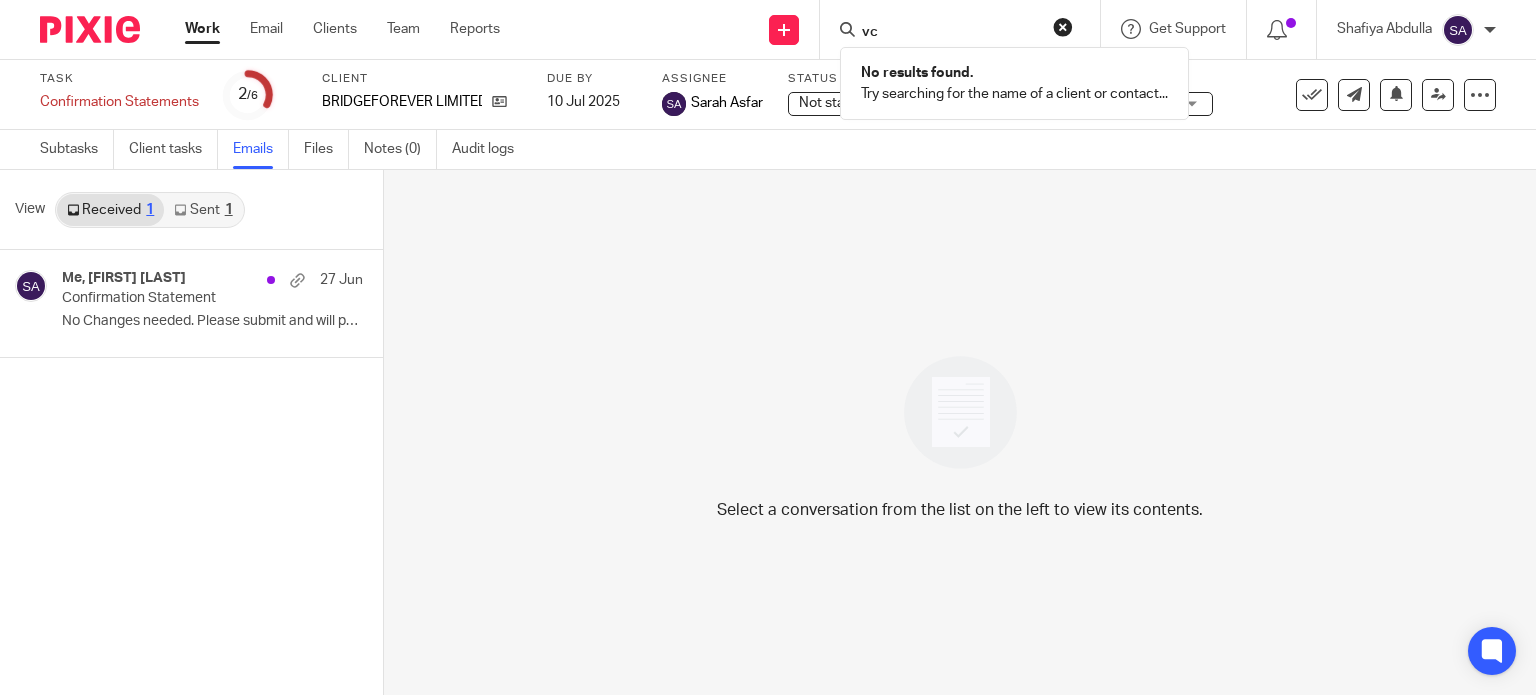 type on "v" 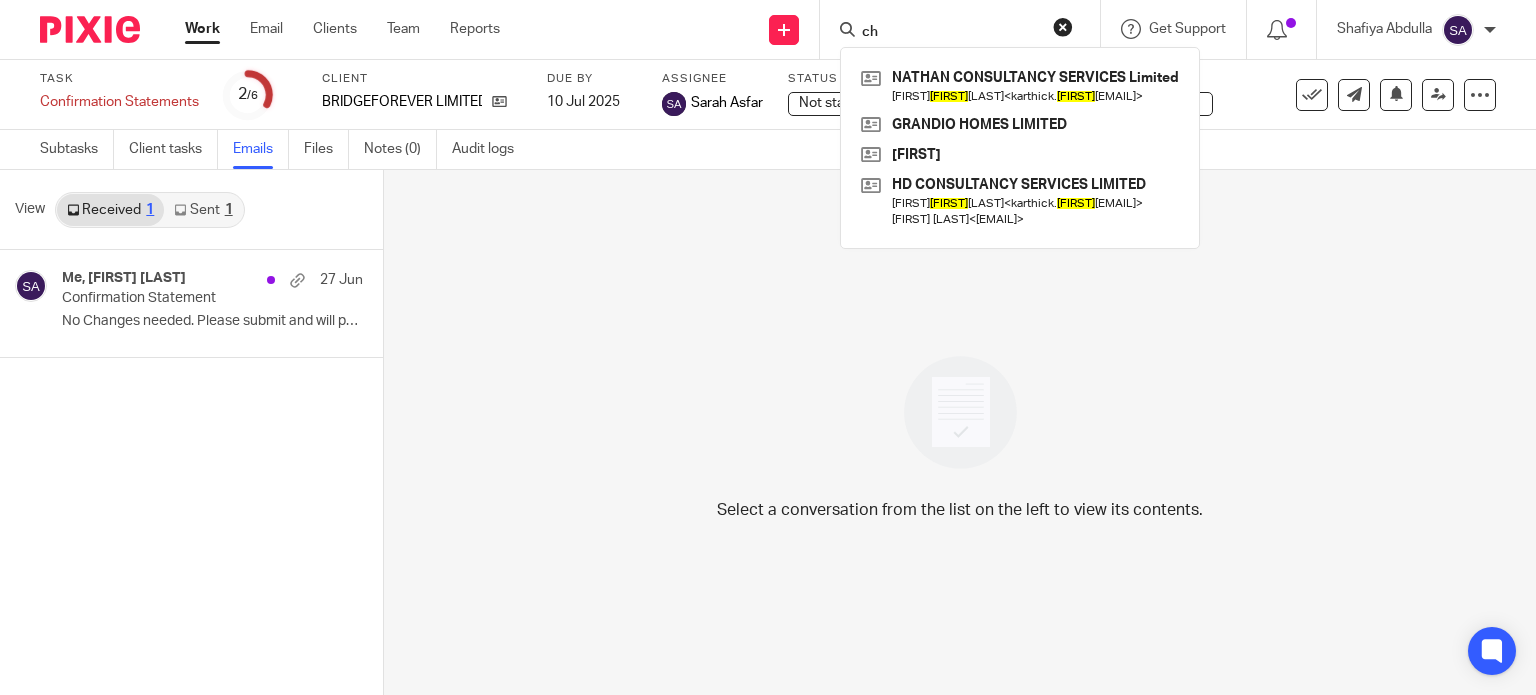 type on "c" 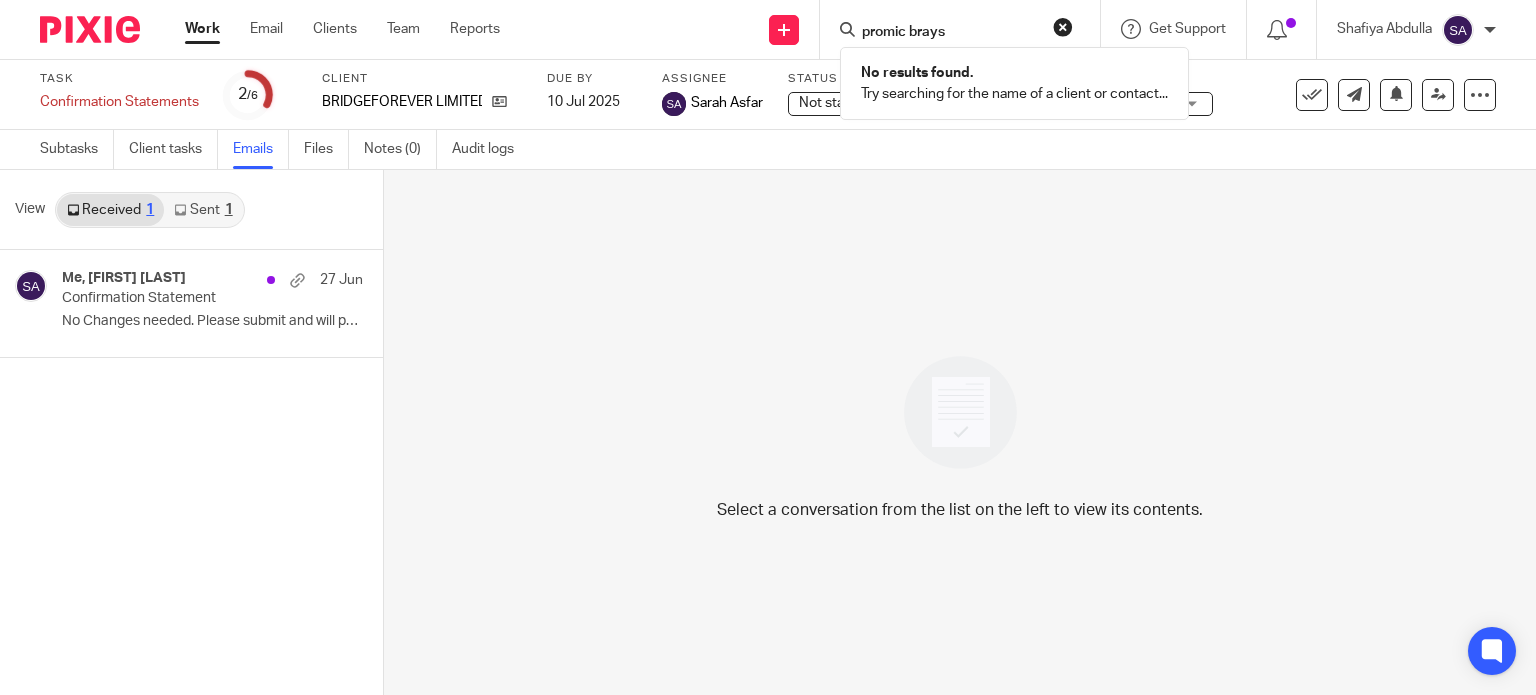 type on "promic brays" 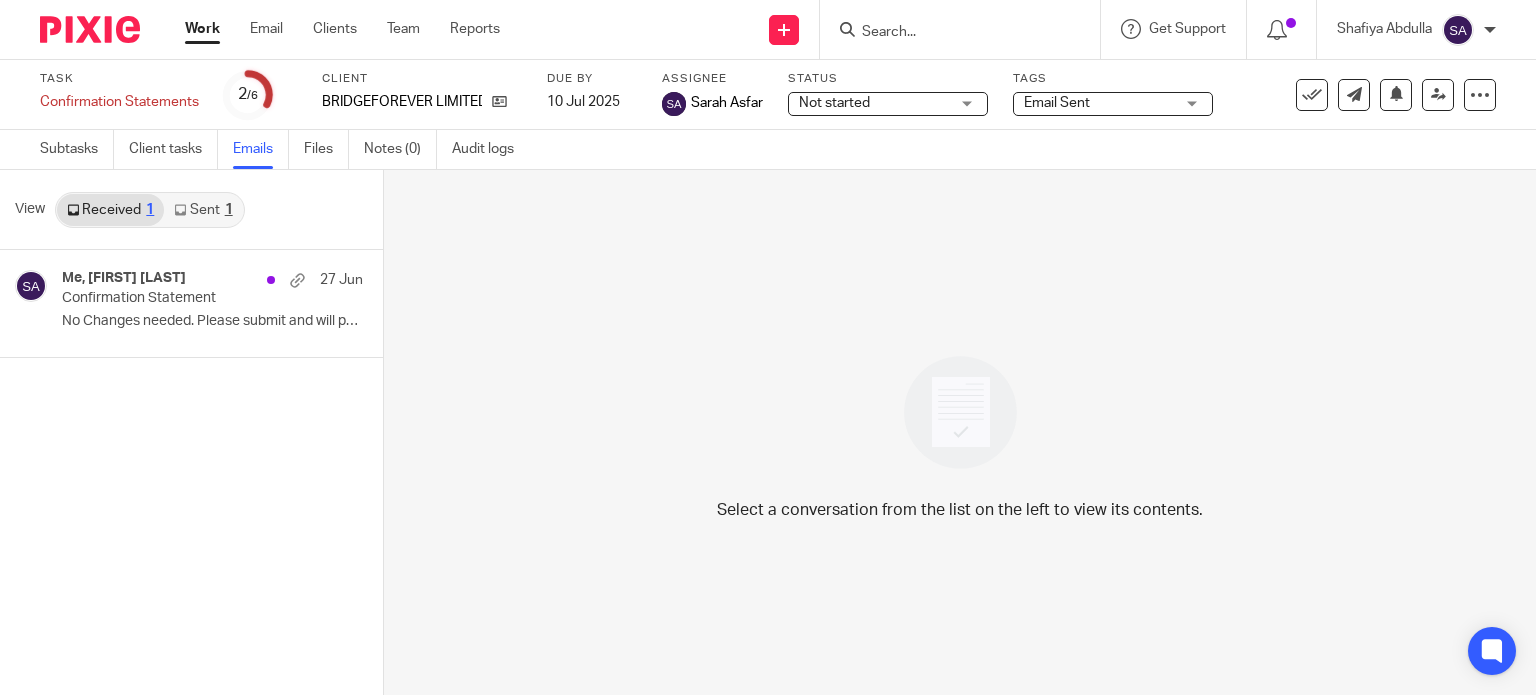 click at bounding box center [950, 33] 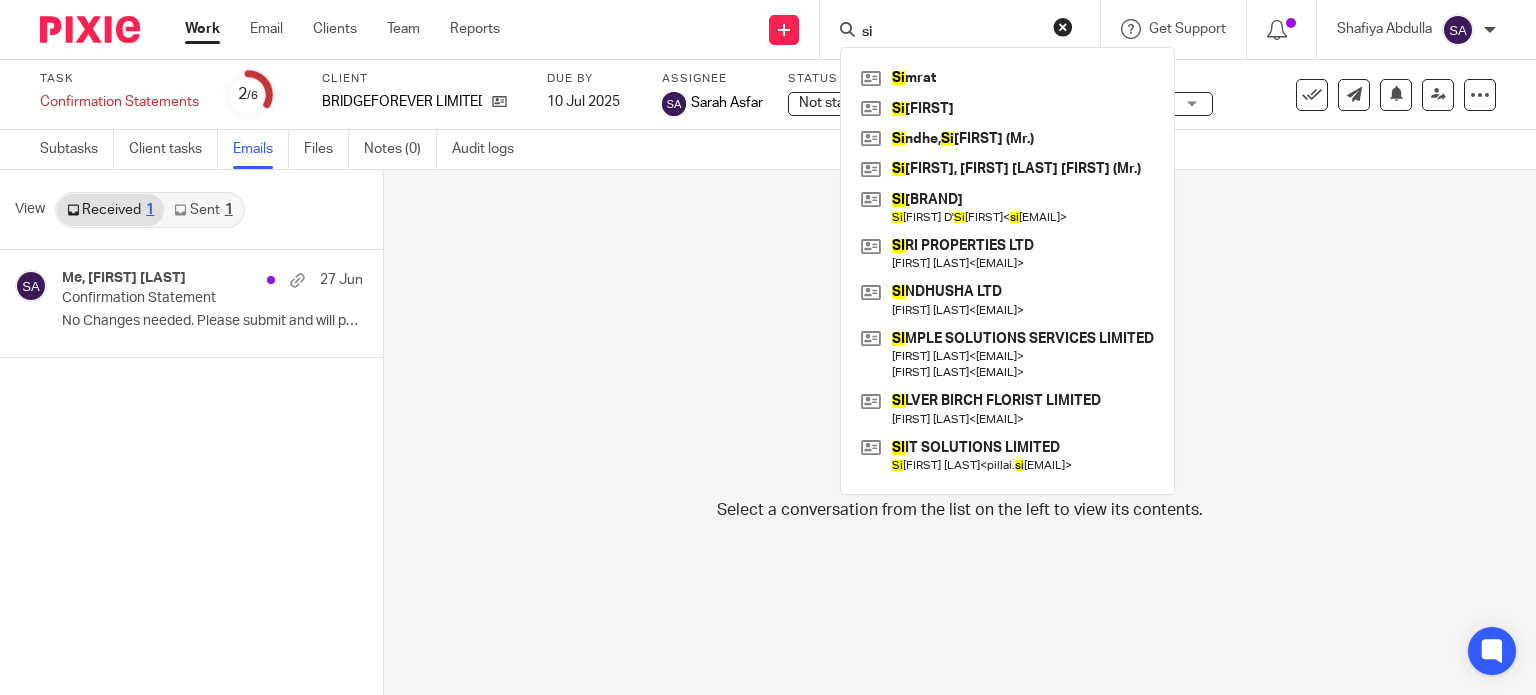type on "s" 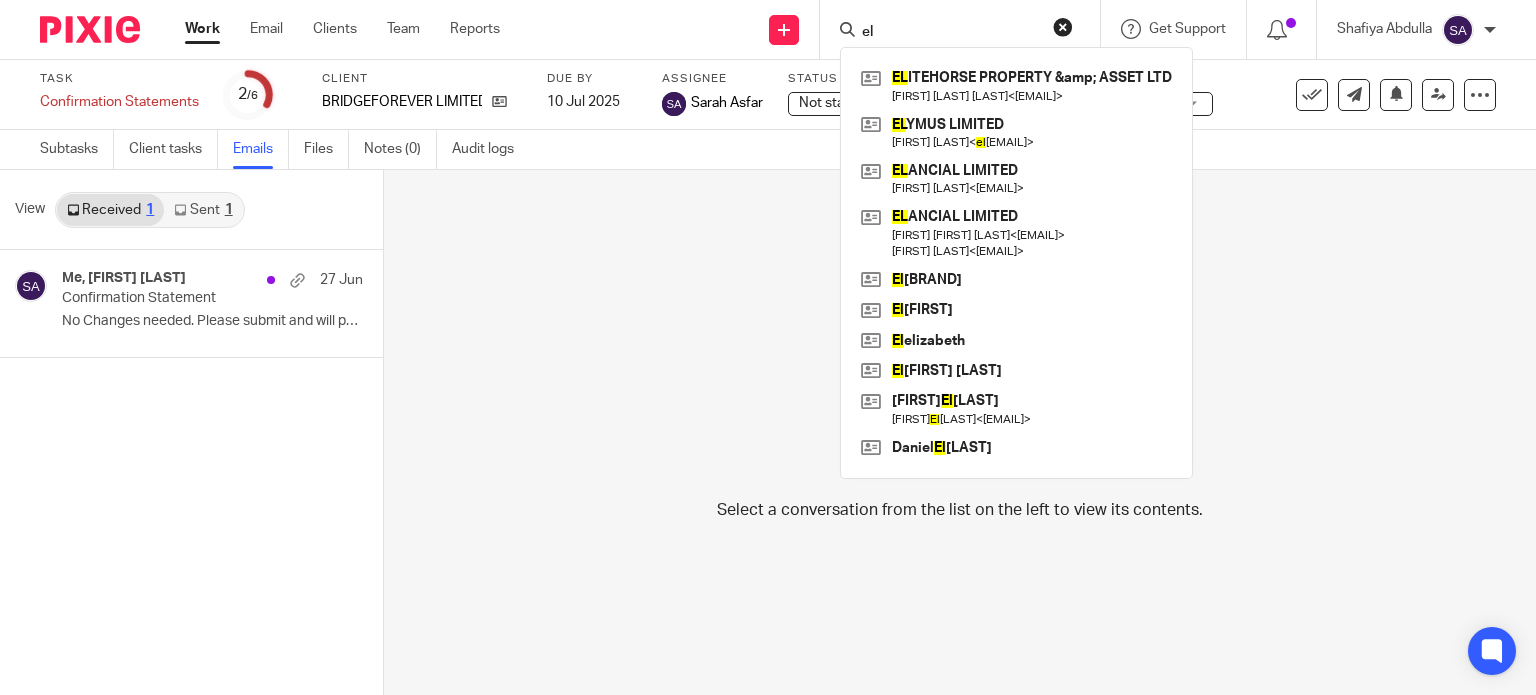type on "e" 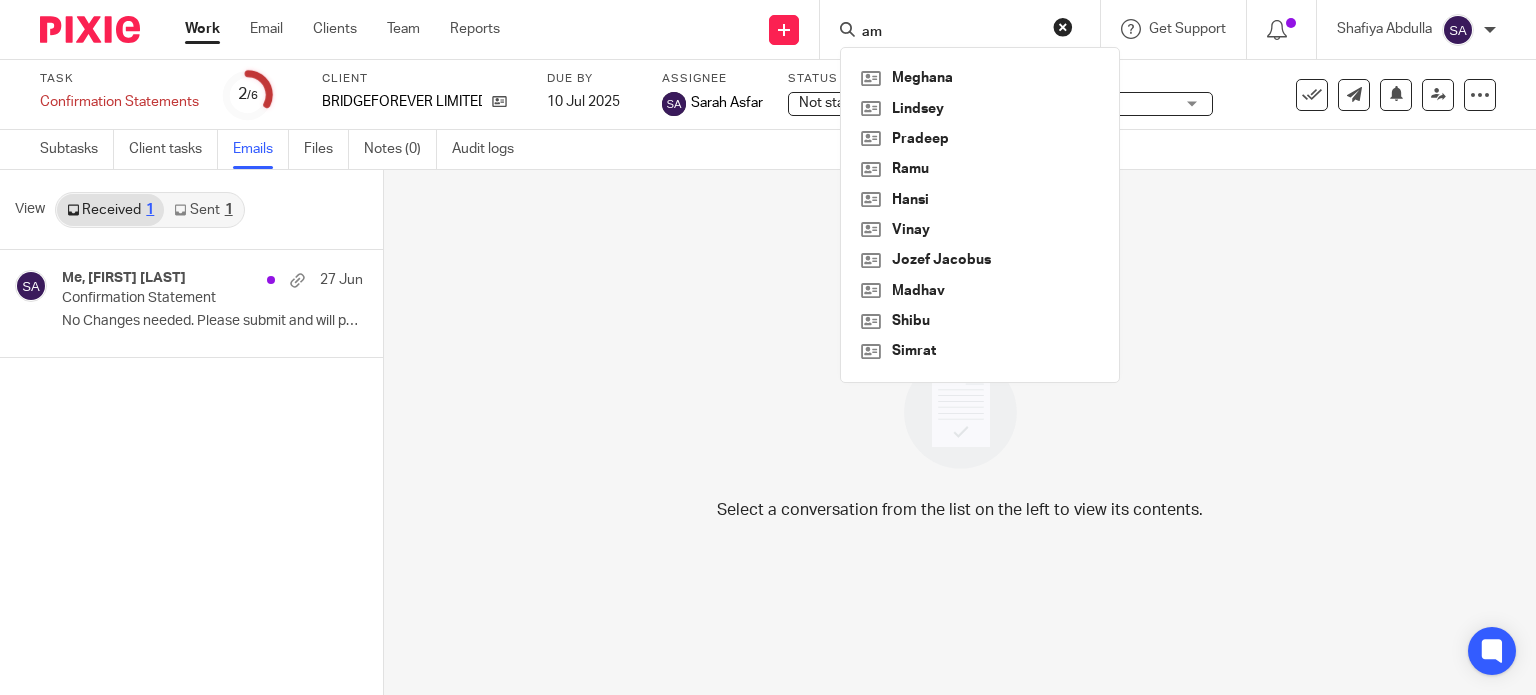 type on "a" 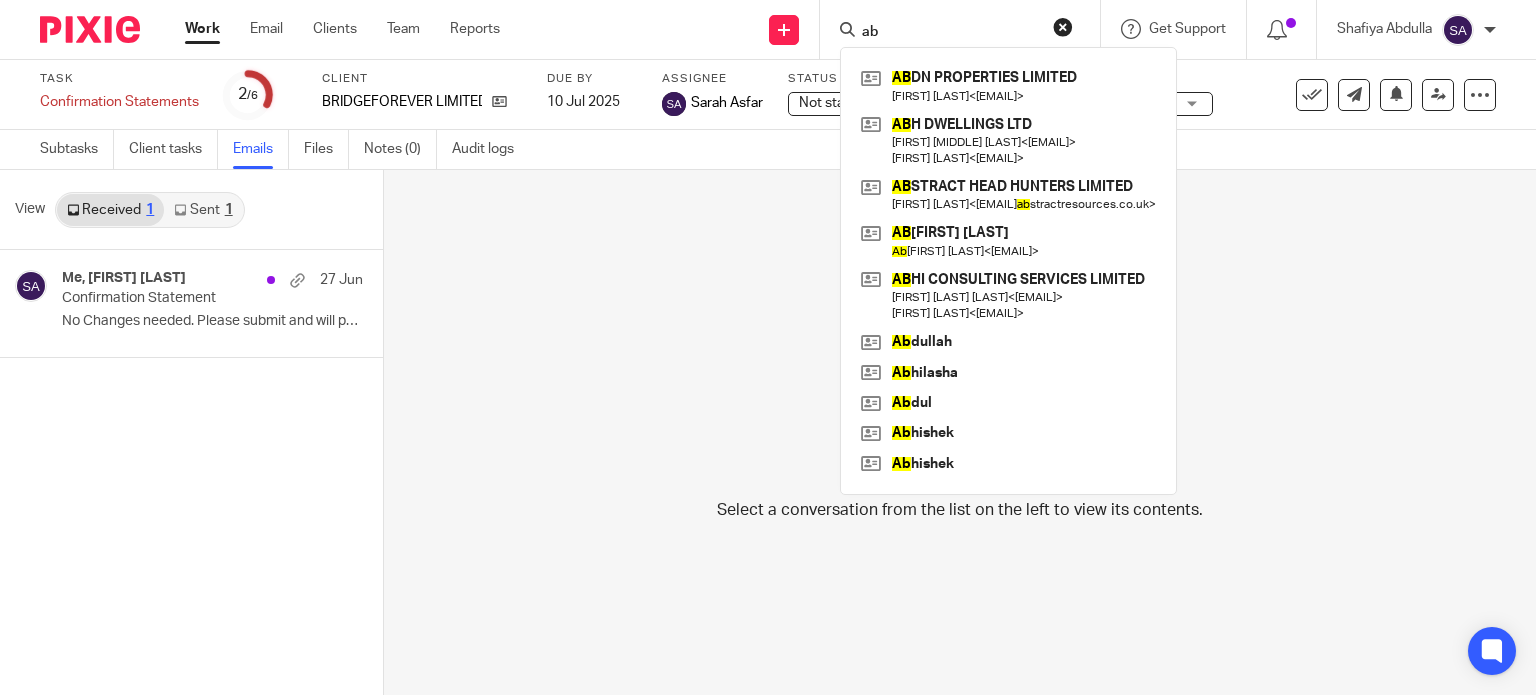 type on "a" 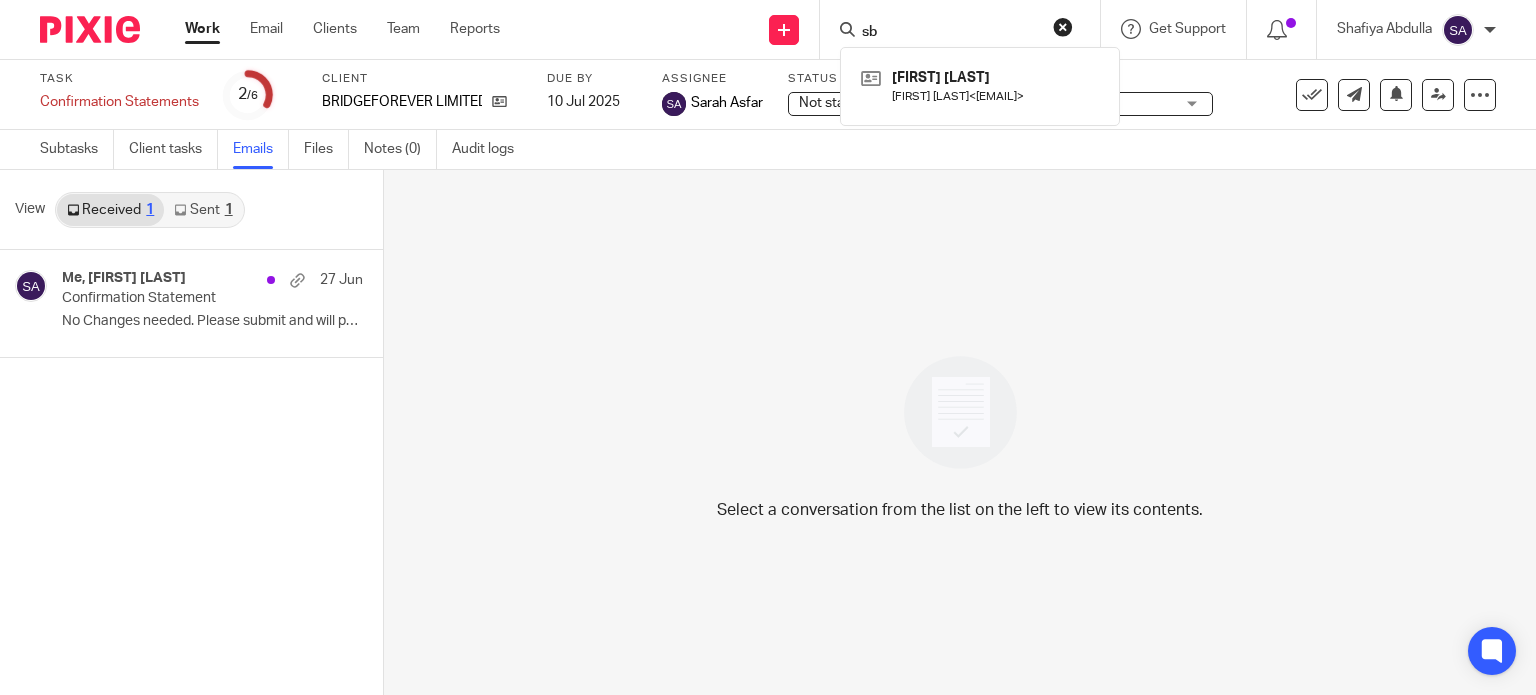type on "s" 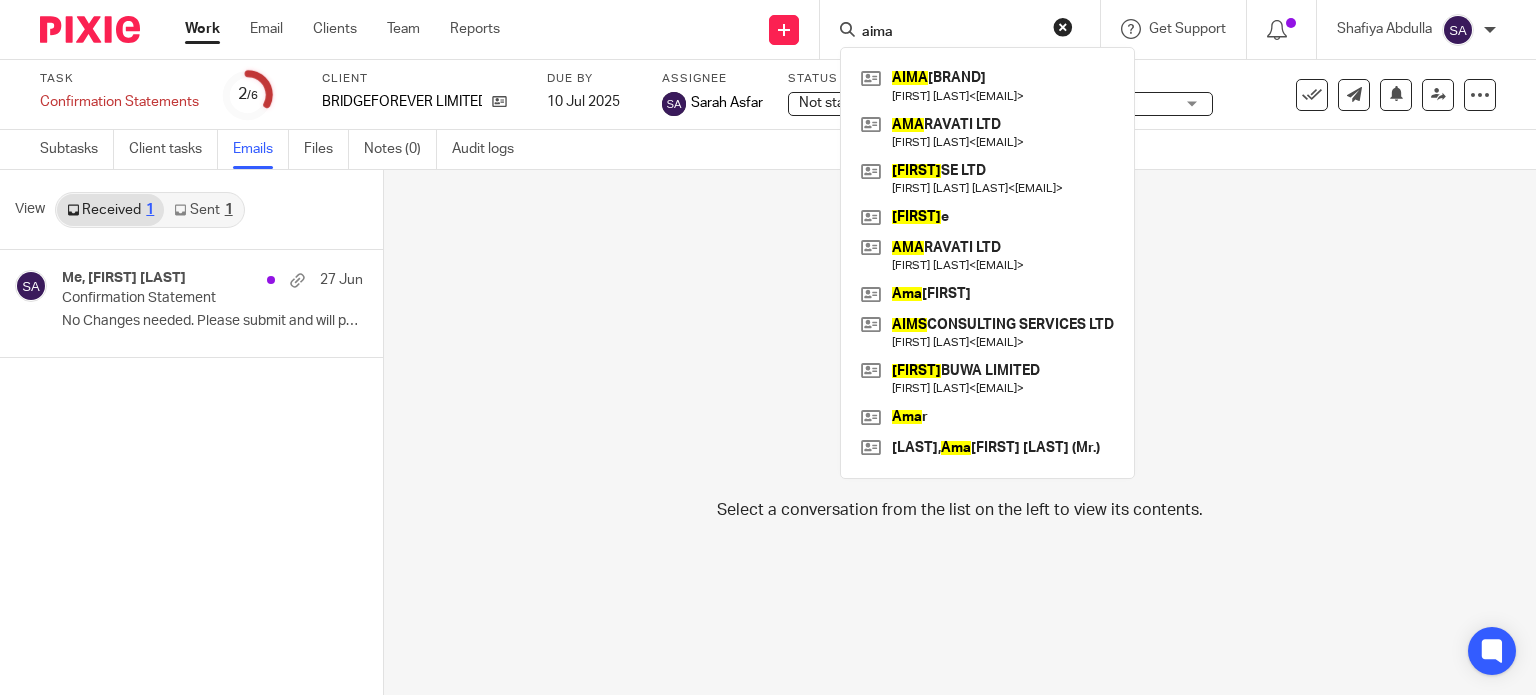 type on "aima" 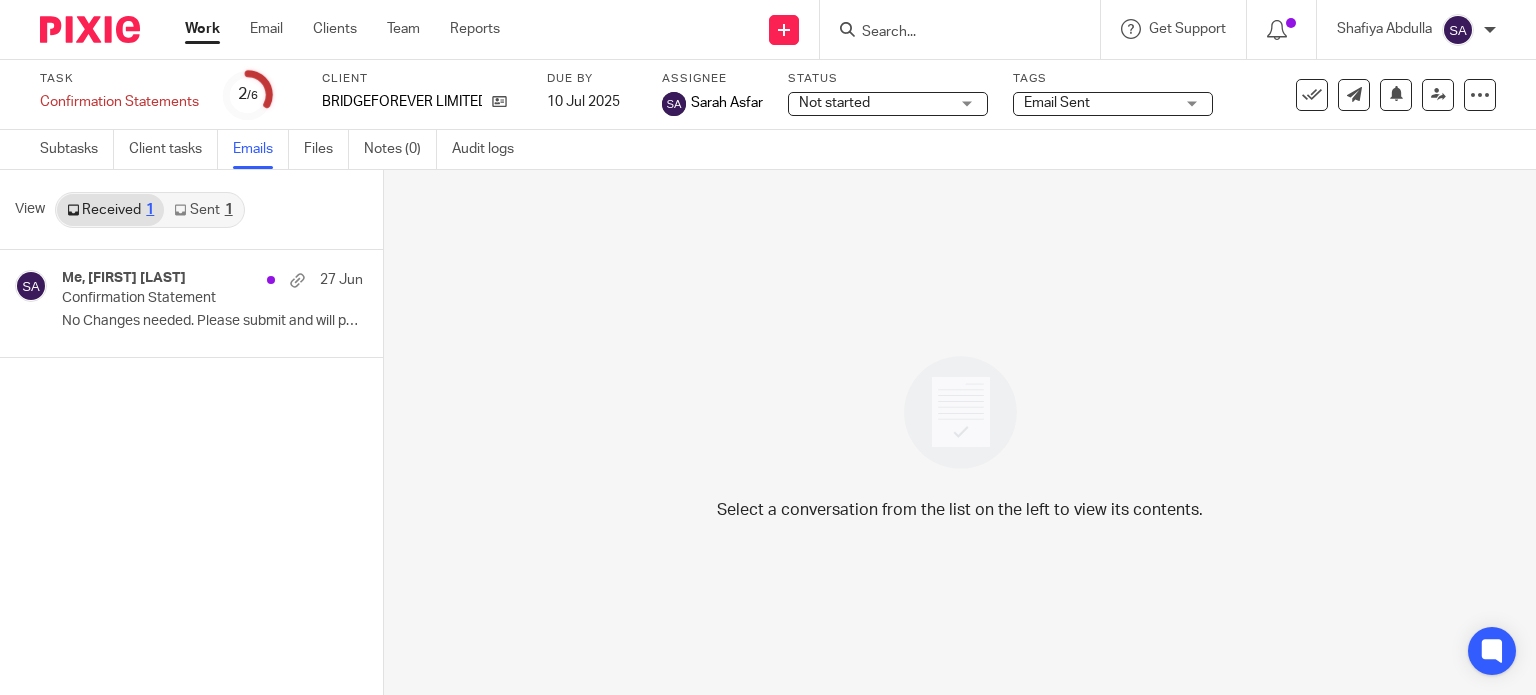 click at bounding box center [950, 33] 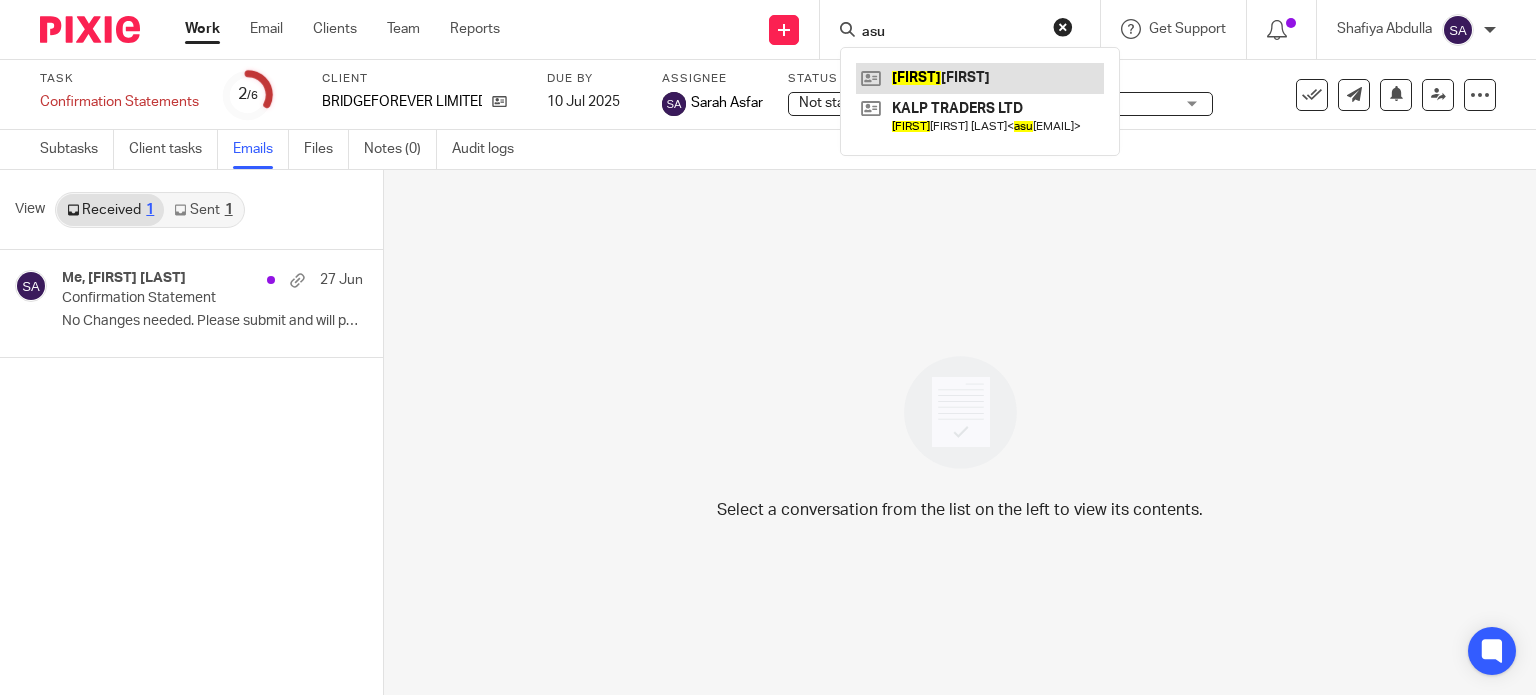 type on "asu" 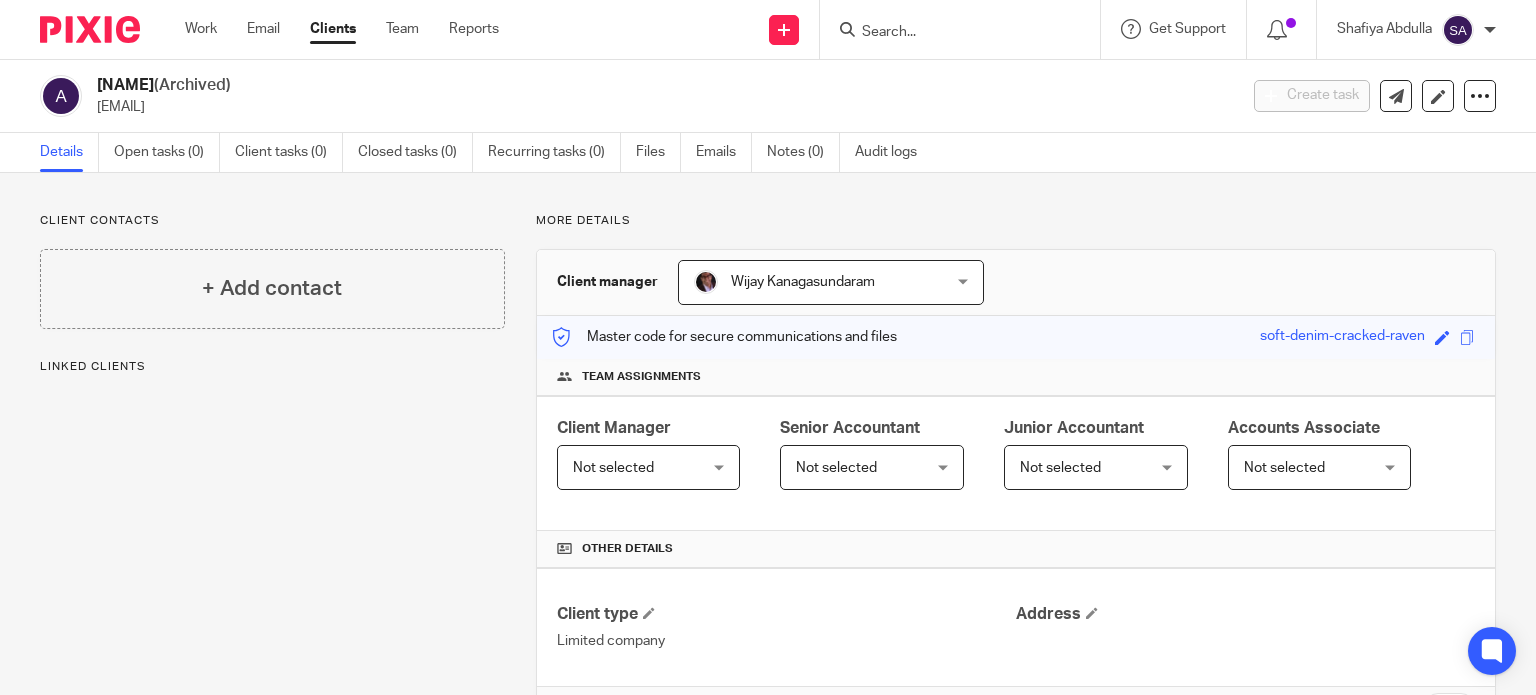 scroll, scrollTop: 0, scrollLeft: 0, axis: both 